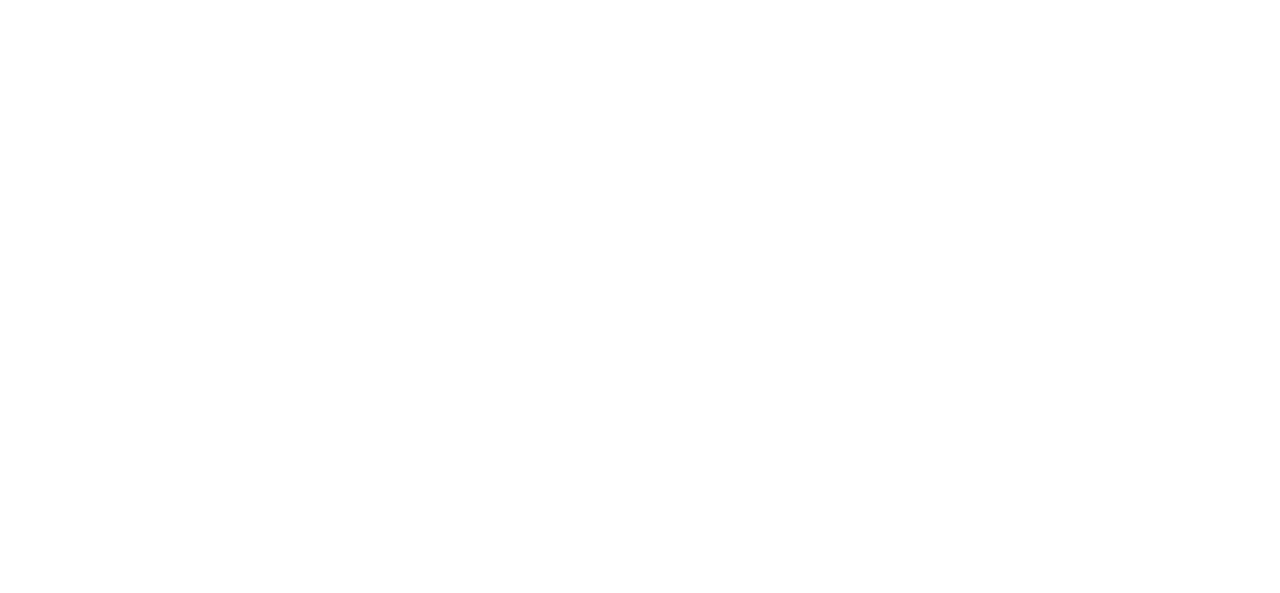 scroll, scrollTop: 0, scrollLeft: 0, axis: both 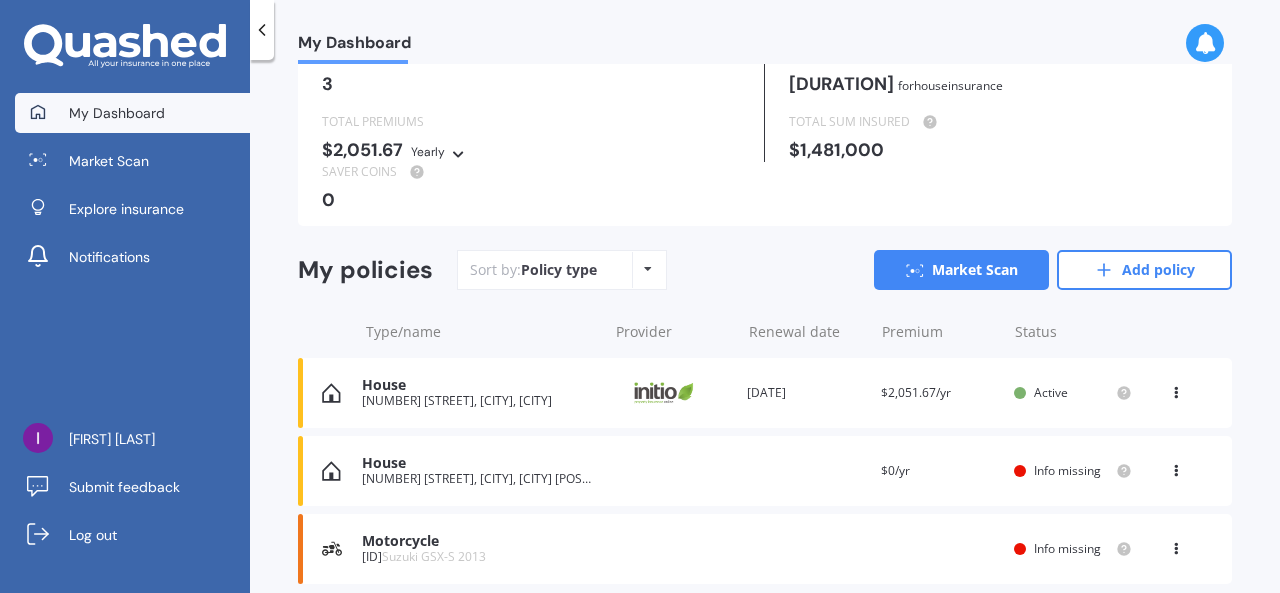 click at bounding box center (1176, 467) 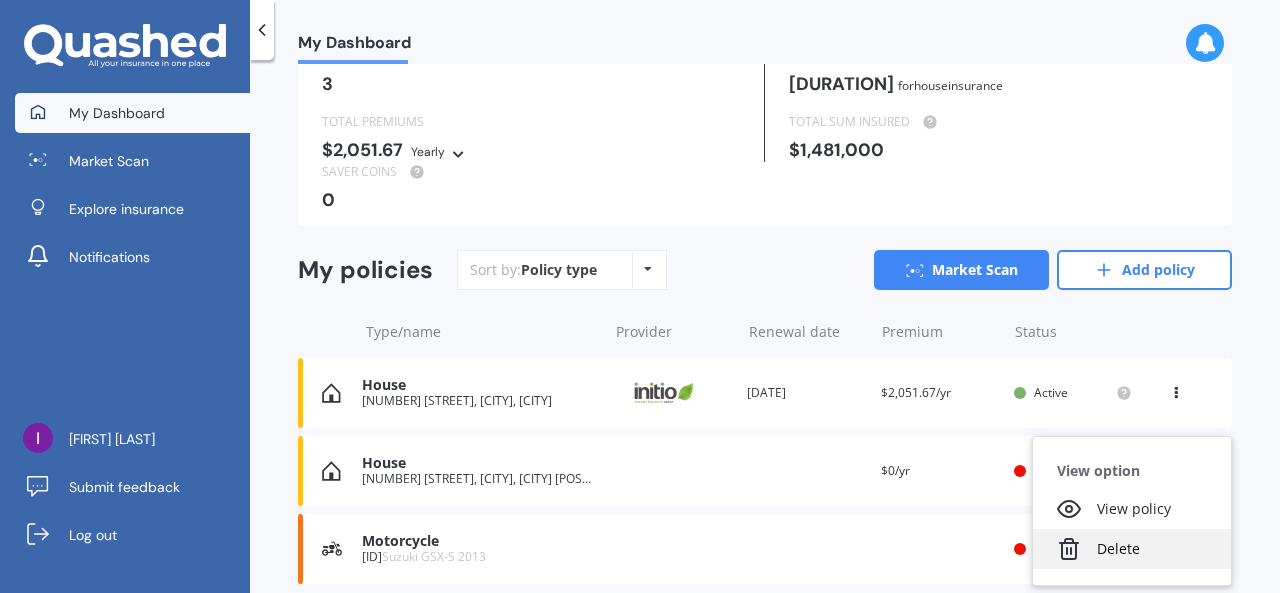 click on "Delete" at bounding box center [1132, 549] 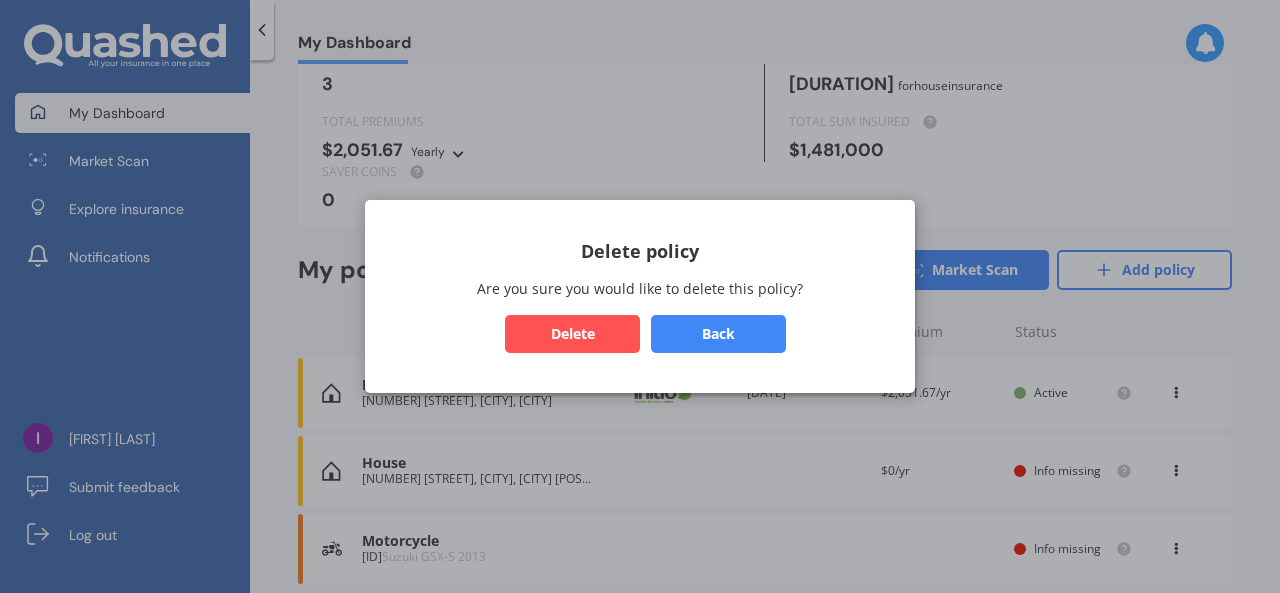 click on "Delete" at bounding box center [572, 334] 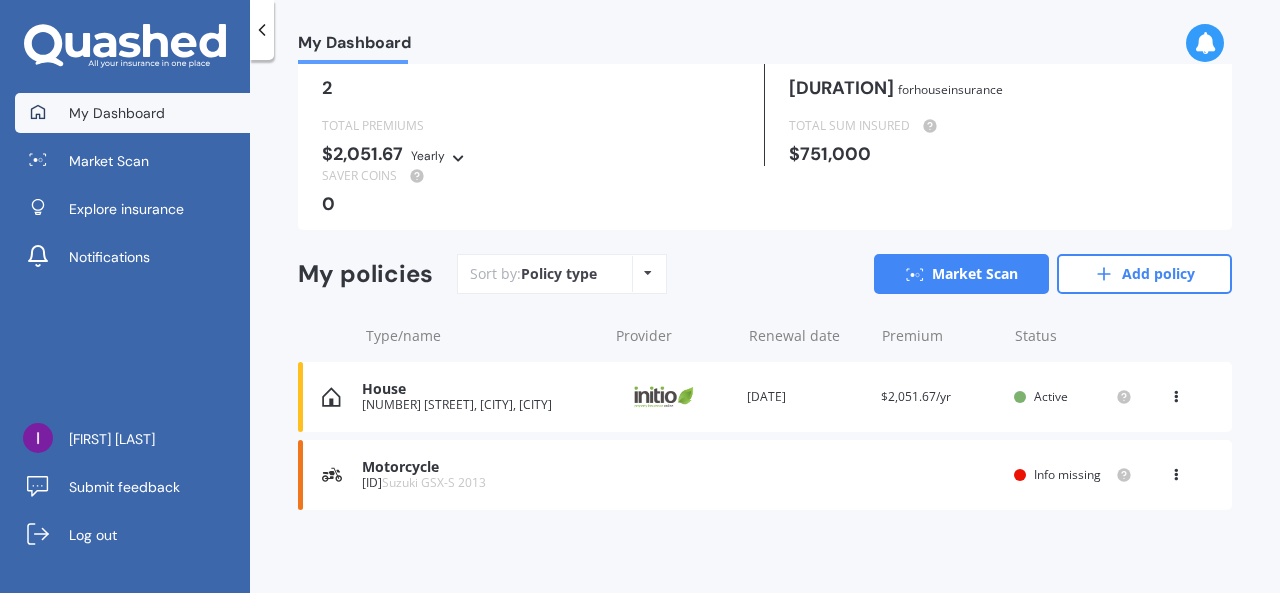 click on "View option View policy Delete" at bounding box center [1178, 475] 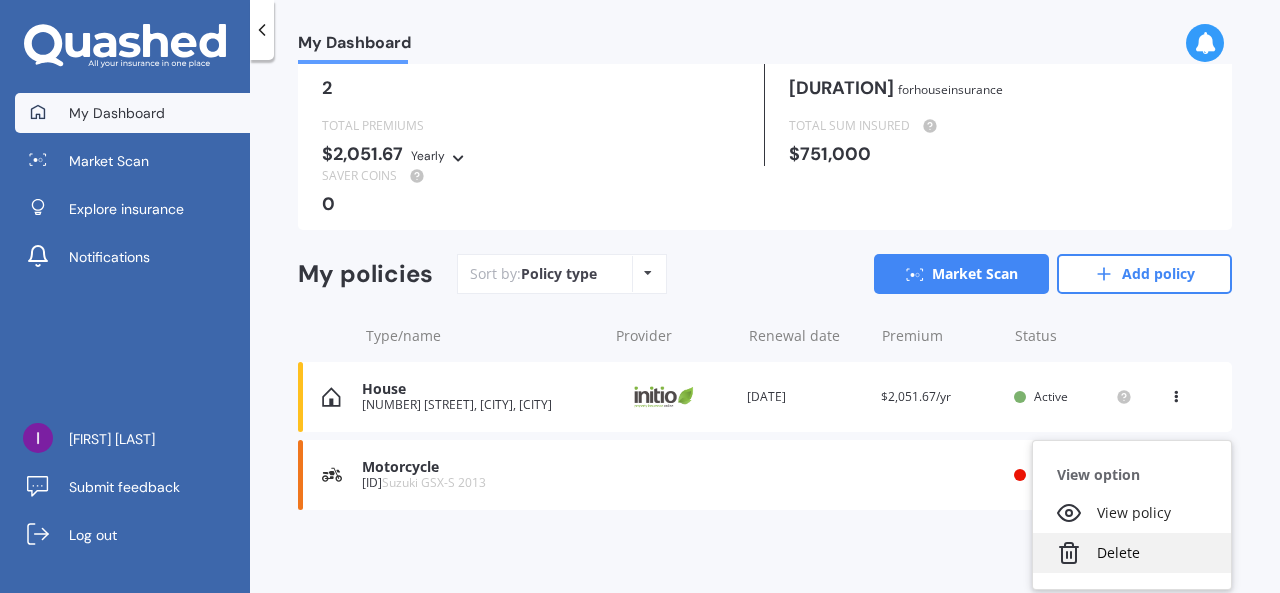 click on "Delete" at bounding box center [1132, 553] 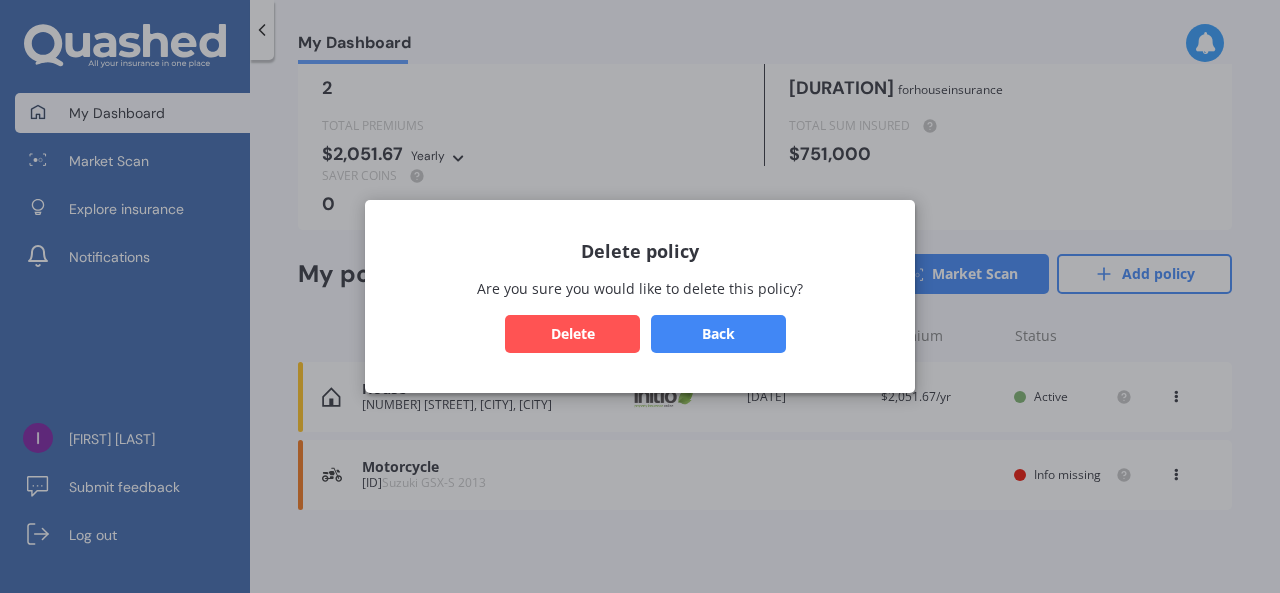 click on "Delete" at bounding box center [572, 334] 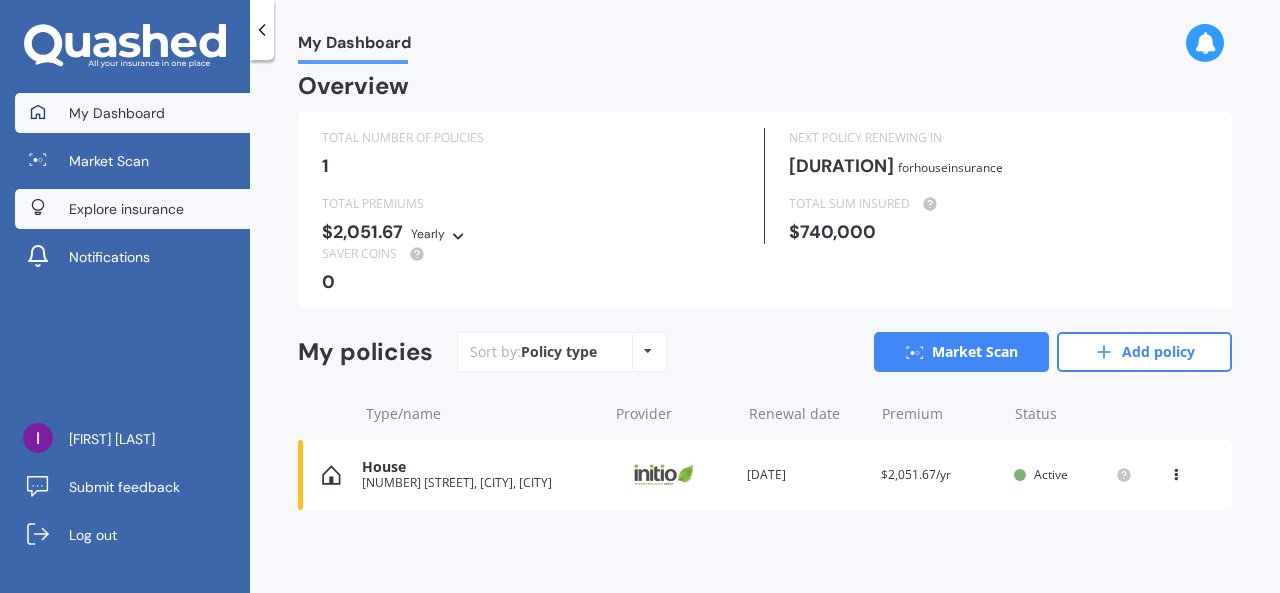 click on "Explore insurance" at bounding box center [126, 209] 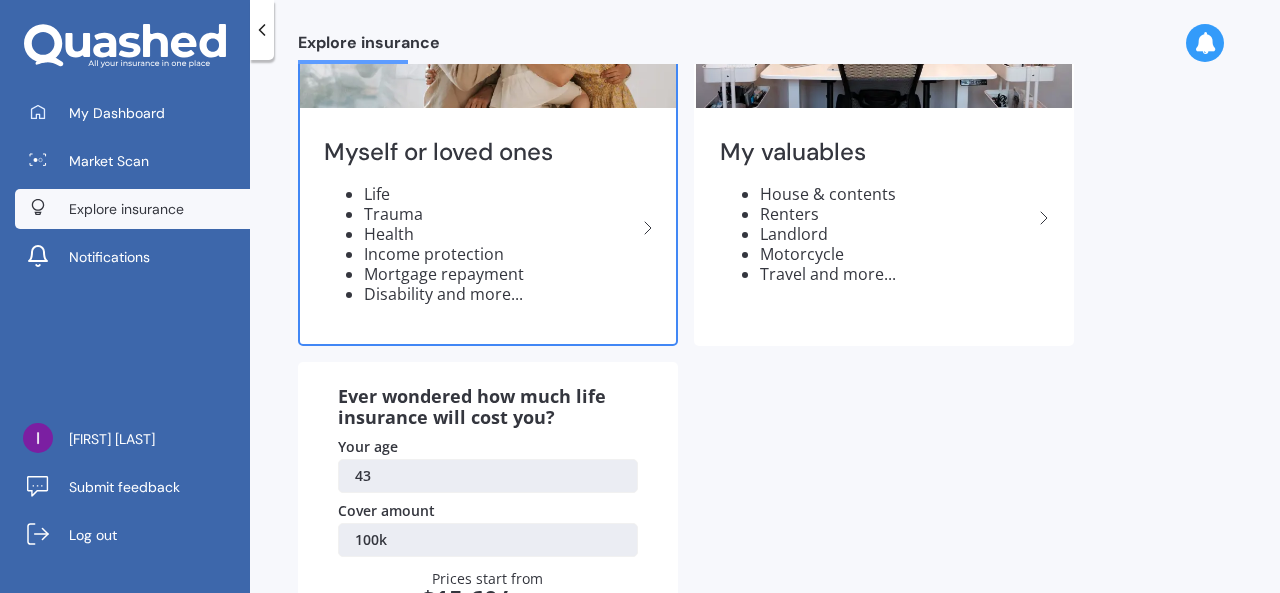 scroll, scrollTop: 0, scrollLeft: 0, axis: both 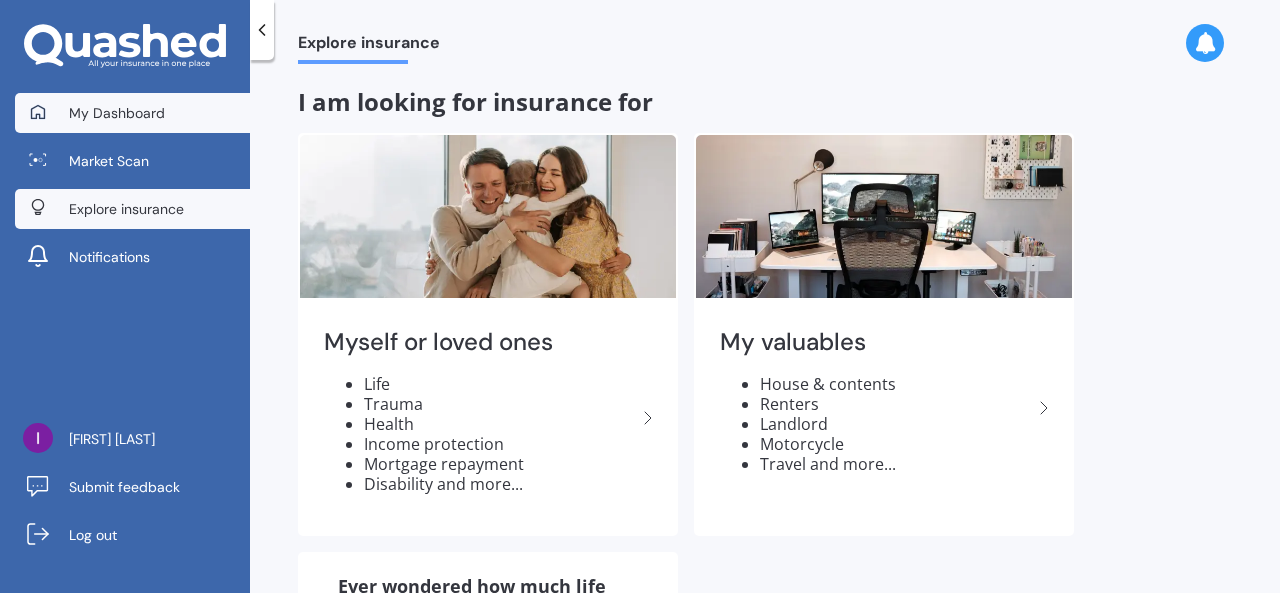 click on "My Dashboard" at bounding box center [117, 113] 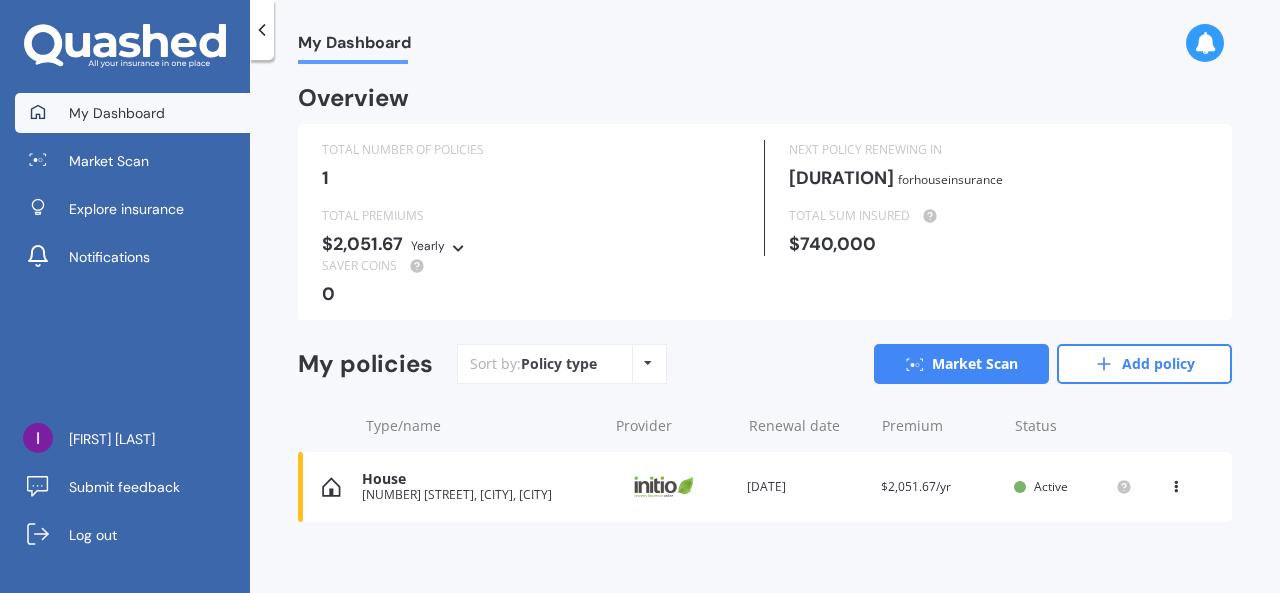 click 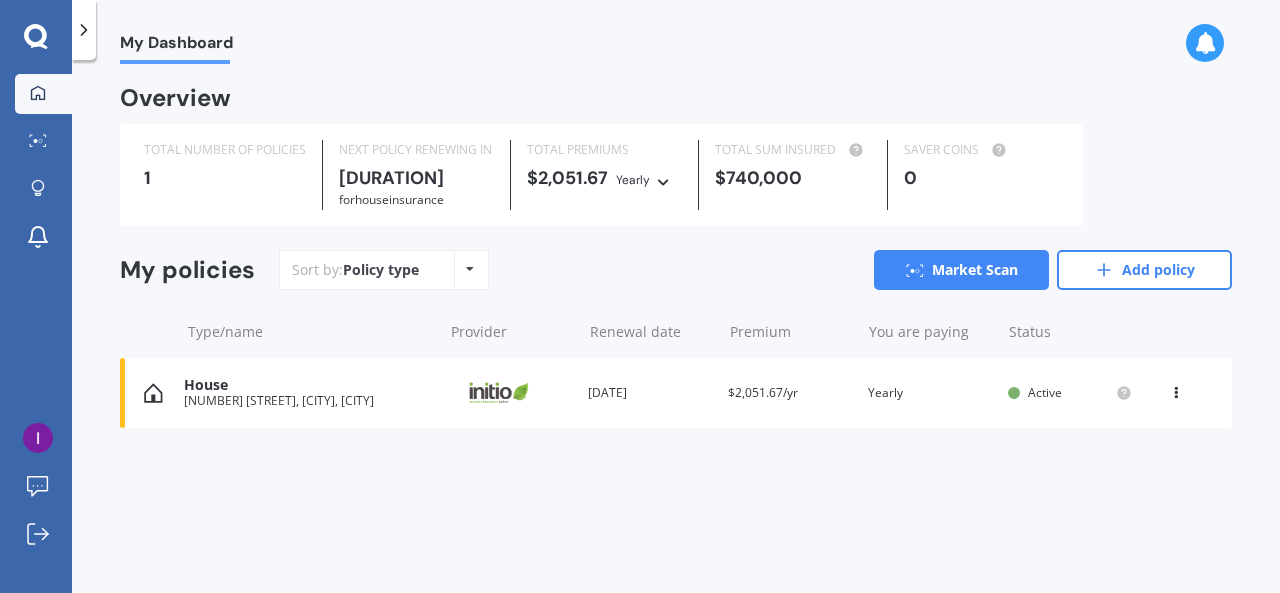 click on "My Dashboard" at bounding box center (176, 46) 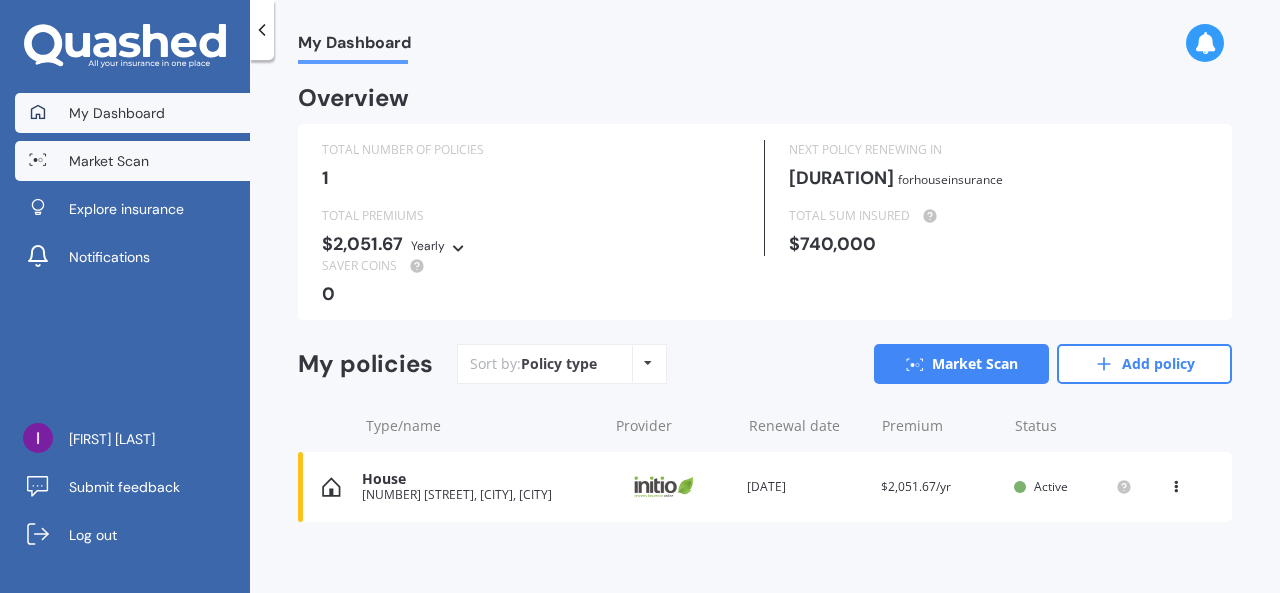click on "Market Scan" at bounding box center [109, 161] 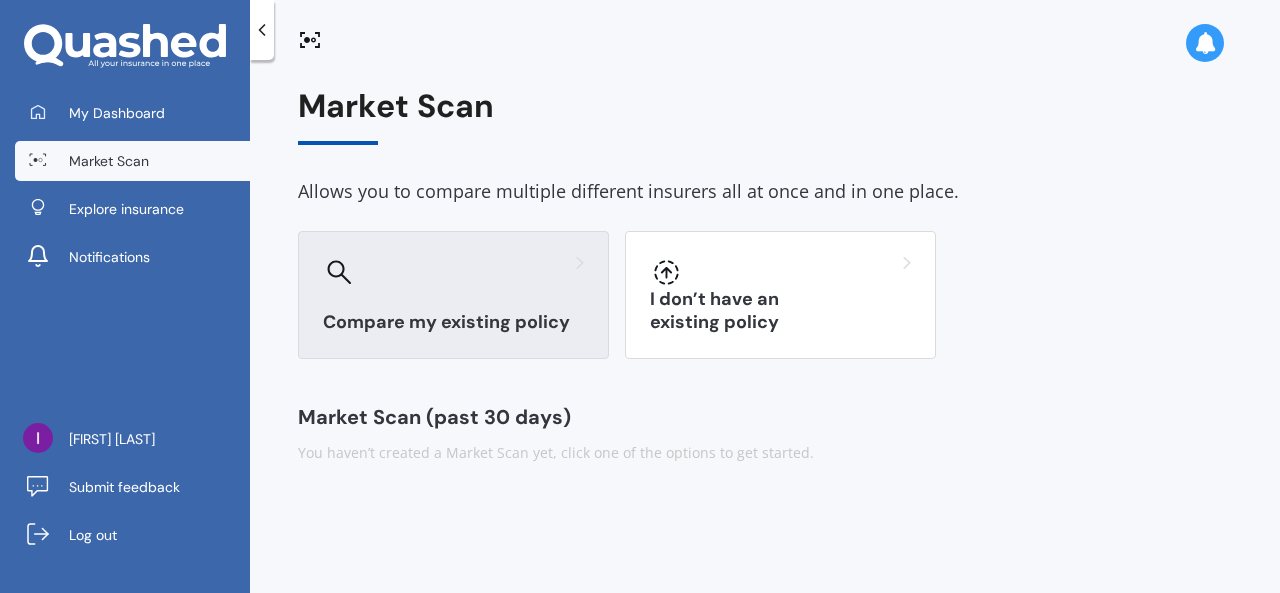 click on "Compare my existing policy" at bounding box center (453, 322) 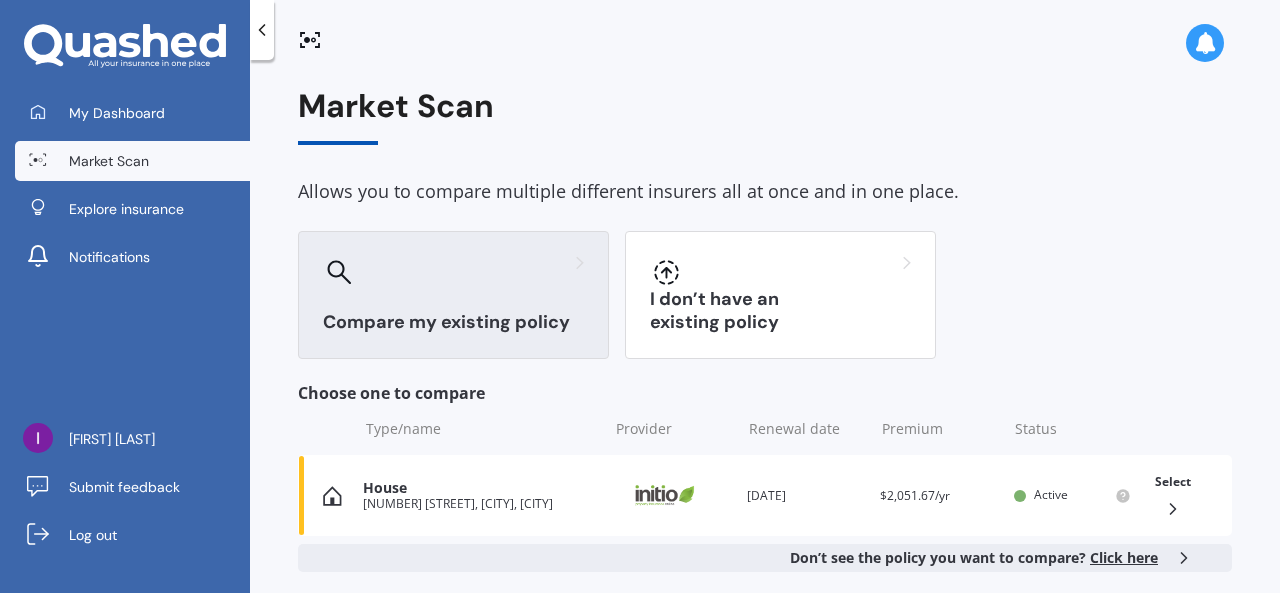 scroll, scrollTop: 118, scrollLeft: 0, axis: vertical 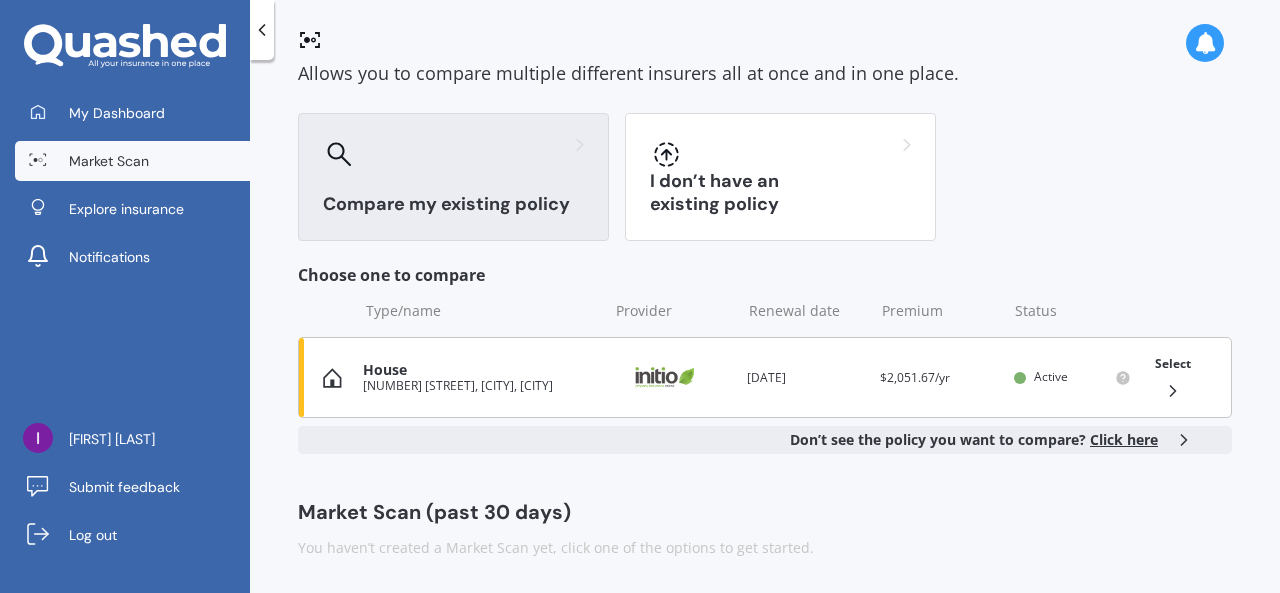 click on "[NUMBER] [STREET], [CITY], [CITY]" at bounding box center (480, 386) 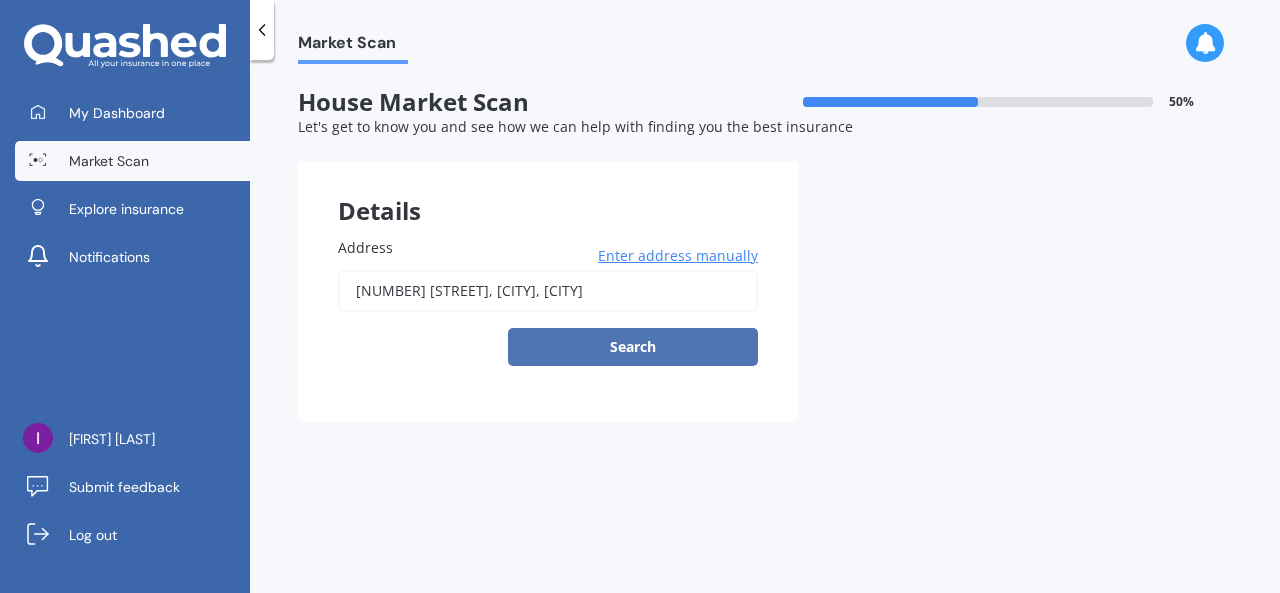 click on "Search" at bounding box center (633, 347) 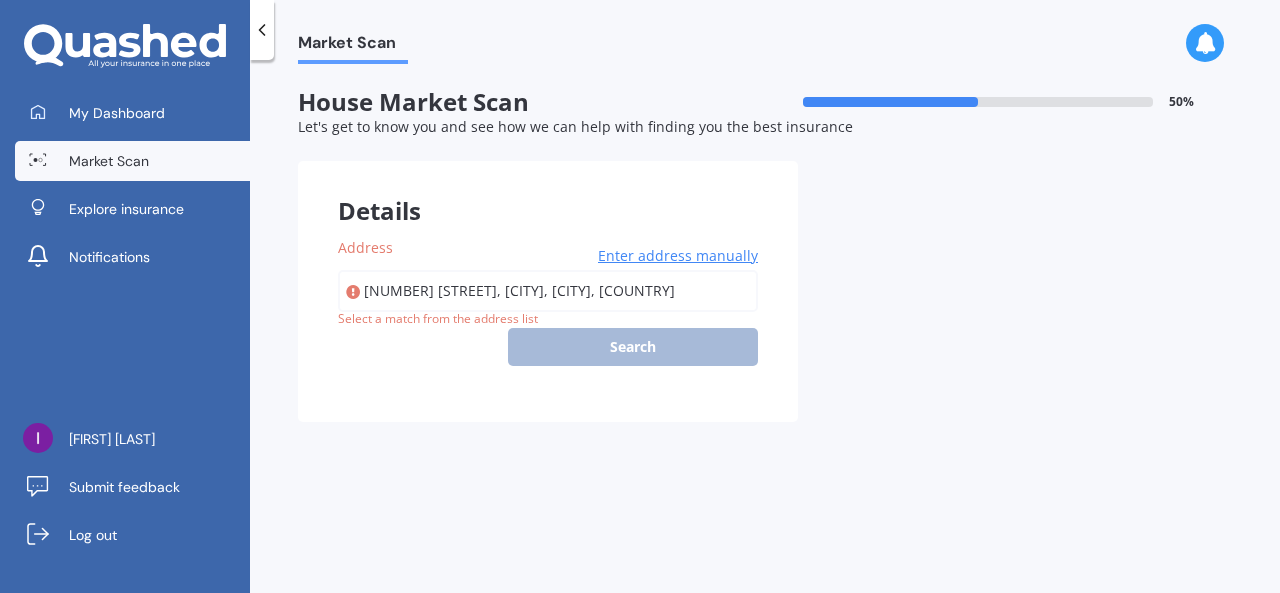 type on "[NUMBER] [STREET], [CITY], [CITY] [POSTAL_CODE]" 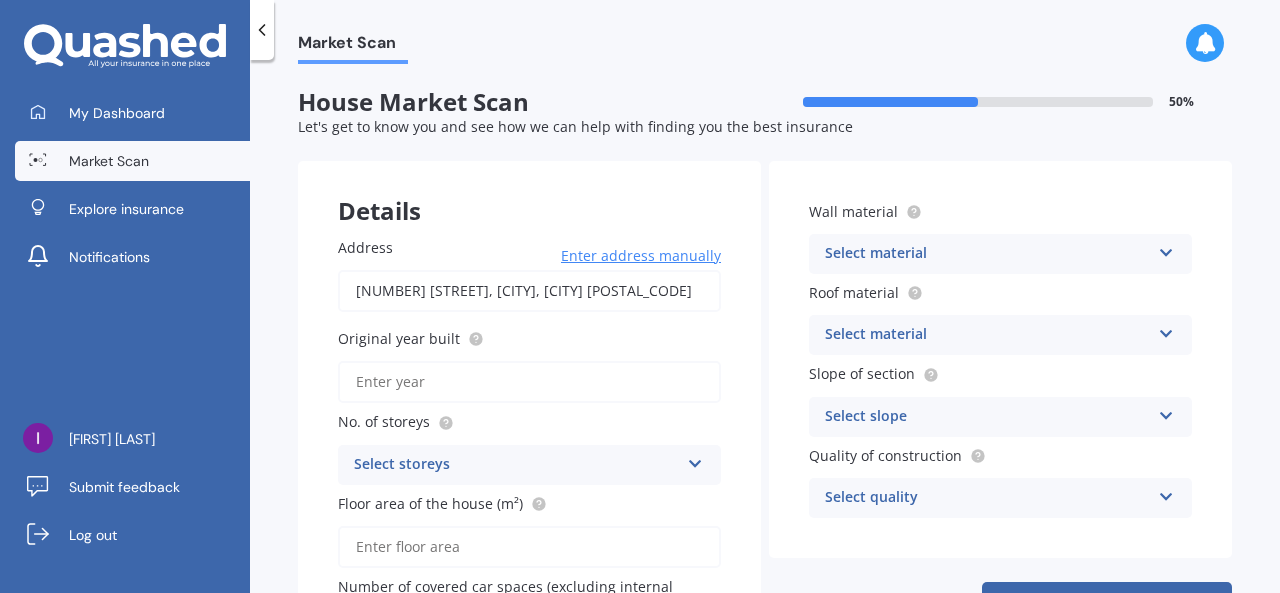scroll, scrollTop: 170, scrollLeft: 0, axis: vertical 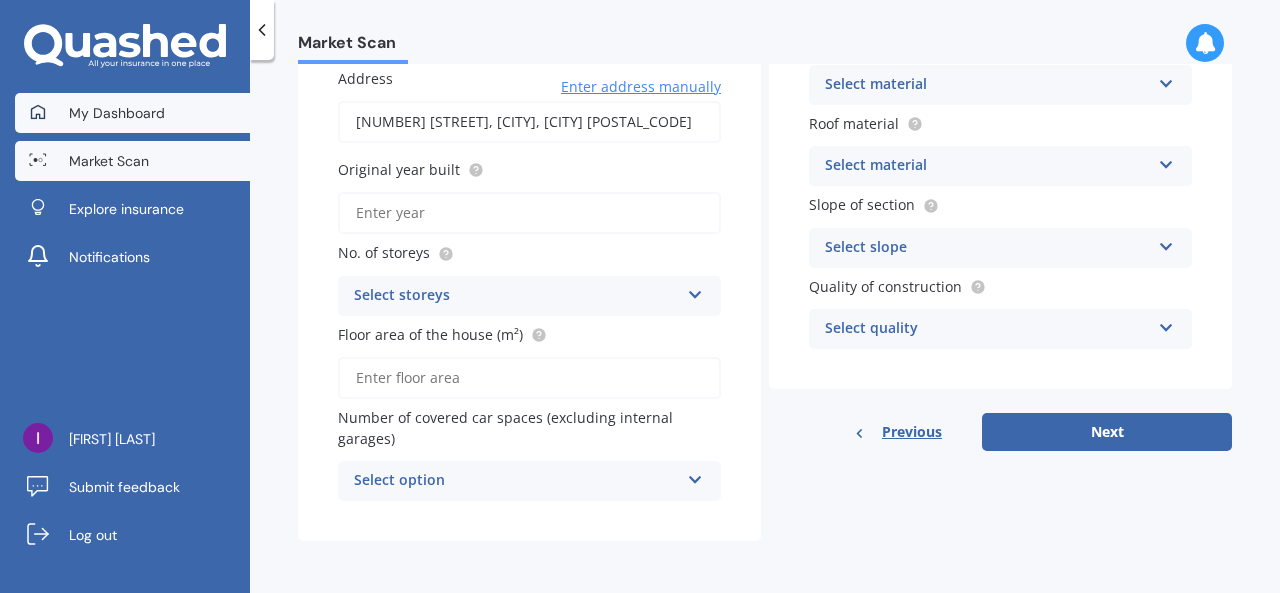 click on "My Dashboard" at bounding box center [117, 113] 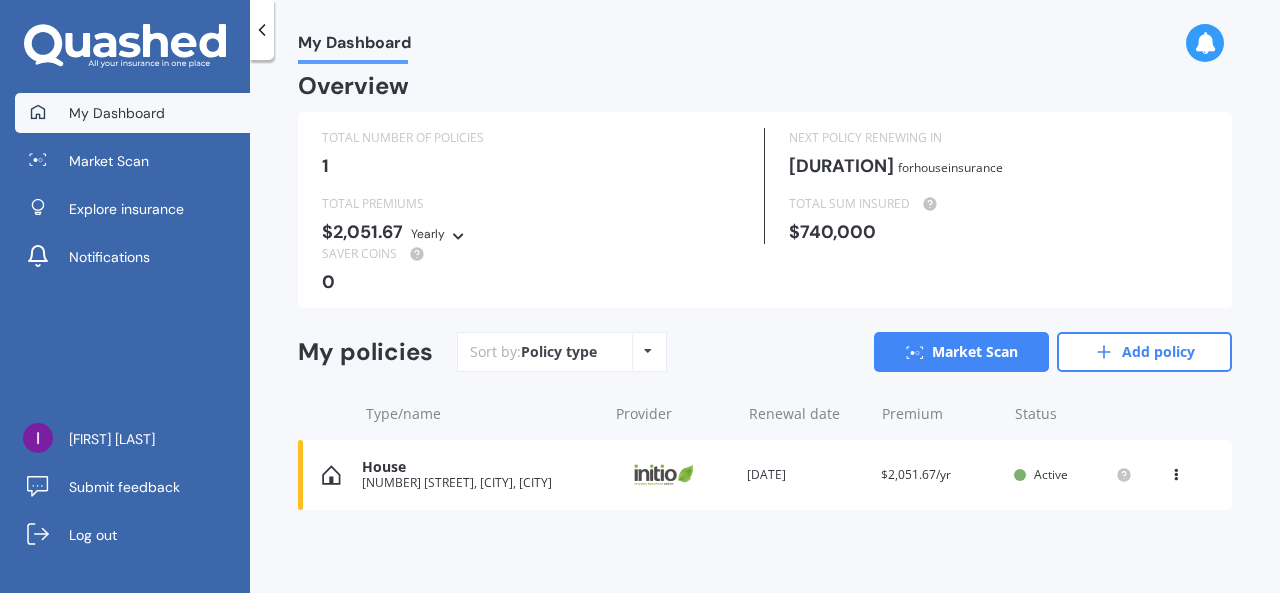 scroll, scrollTop: 0, scrollLeft: 0, axis: both 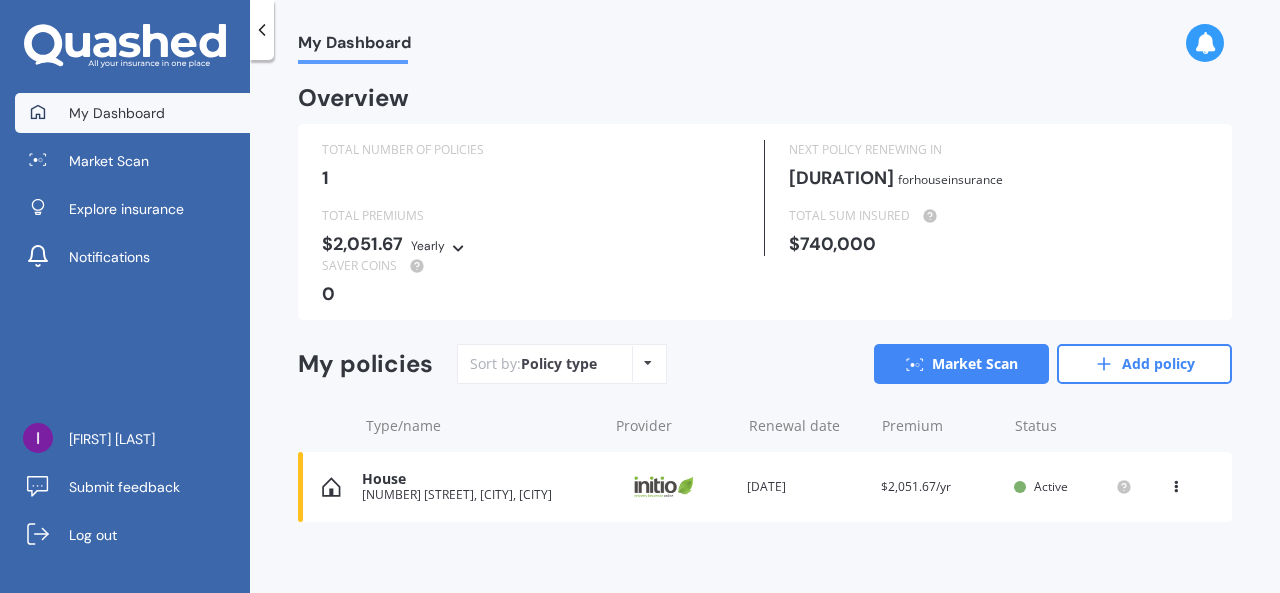 click 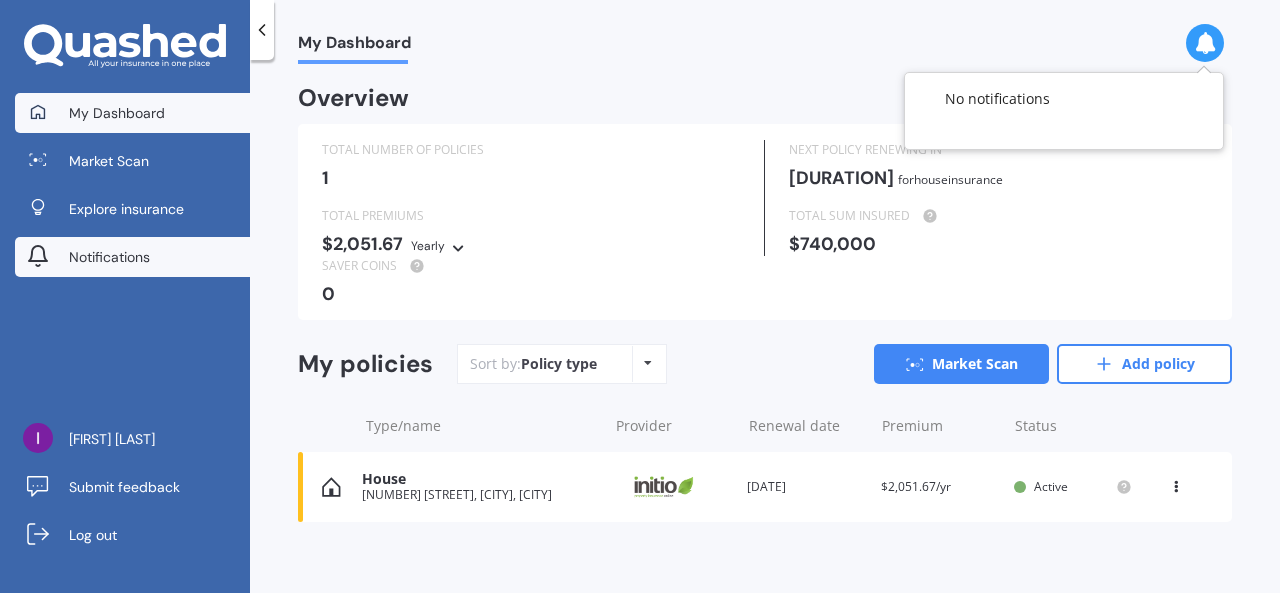 click on "Notifications" at bounding box center [109, 257] 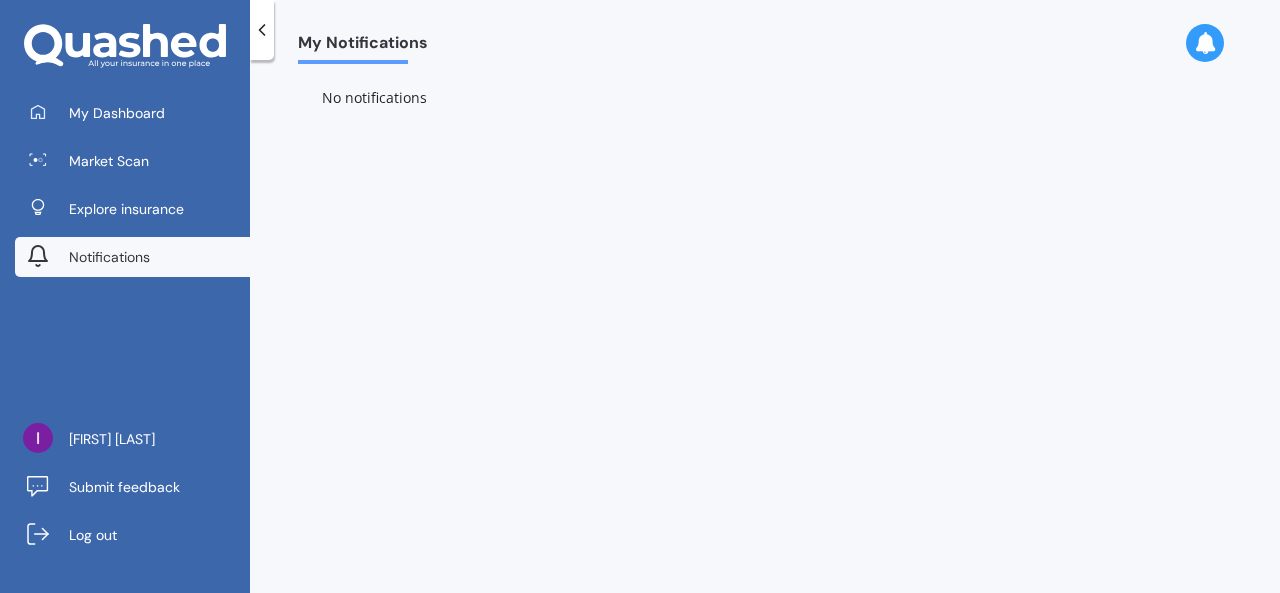 click on "My Dashboard Market Scan Explore insurance Notifications" at bounding box center [125, 189] 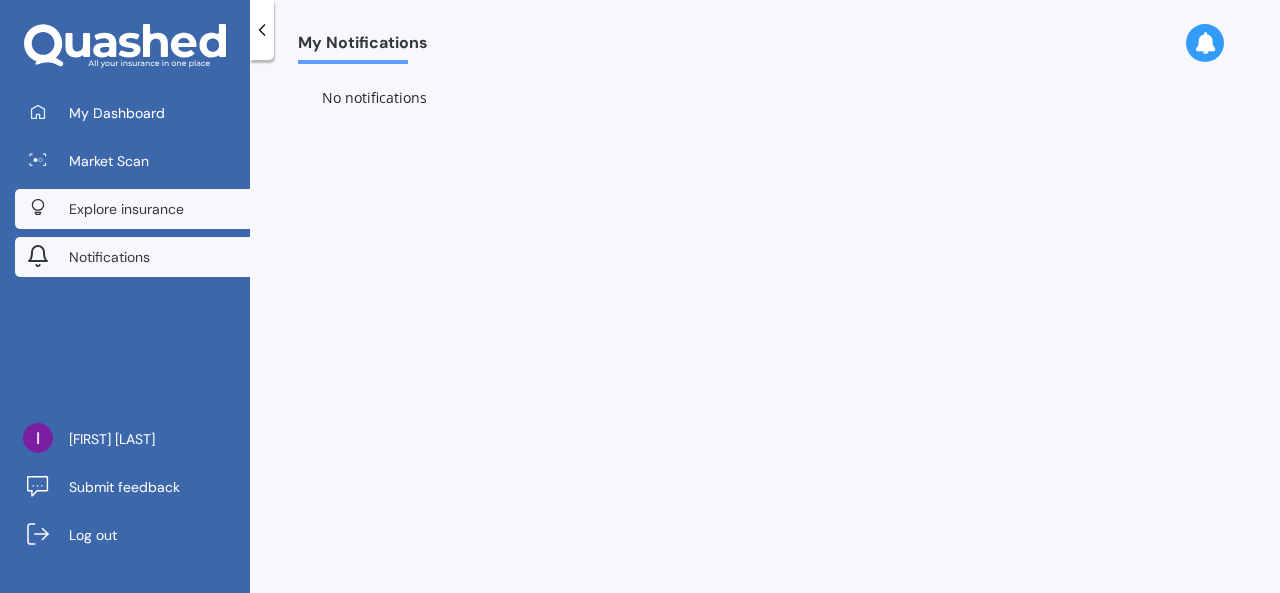 click on "Explore insurance" at bounding box center (126, 209) 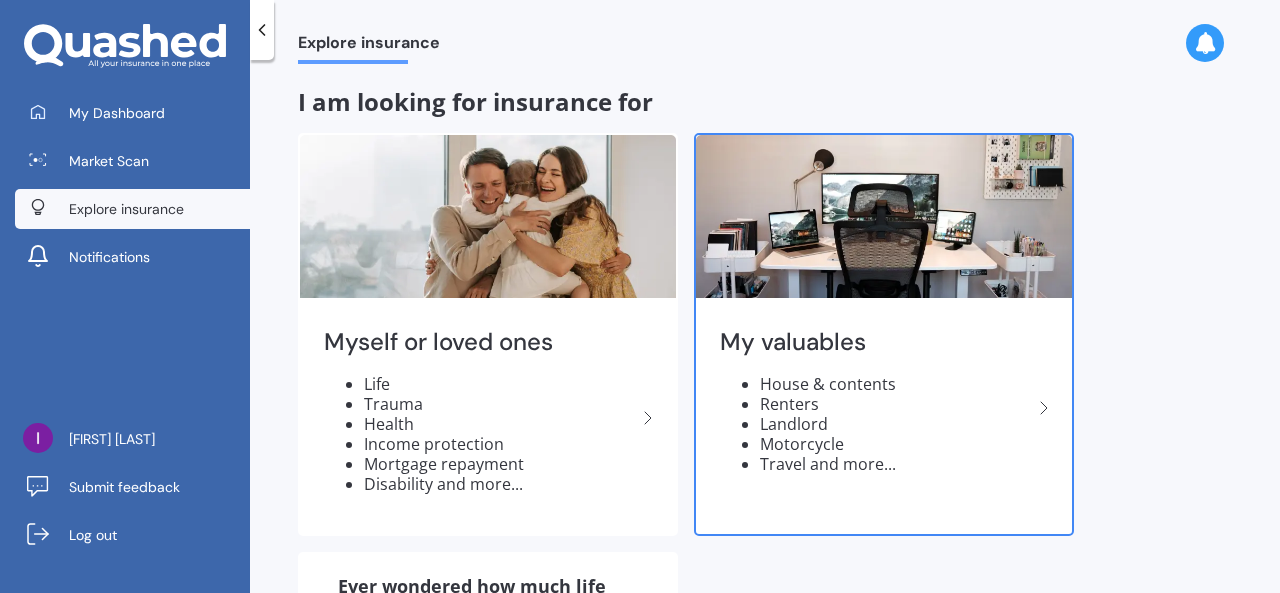 click on "Landlord" at bounding box center [896, 424] 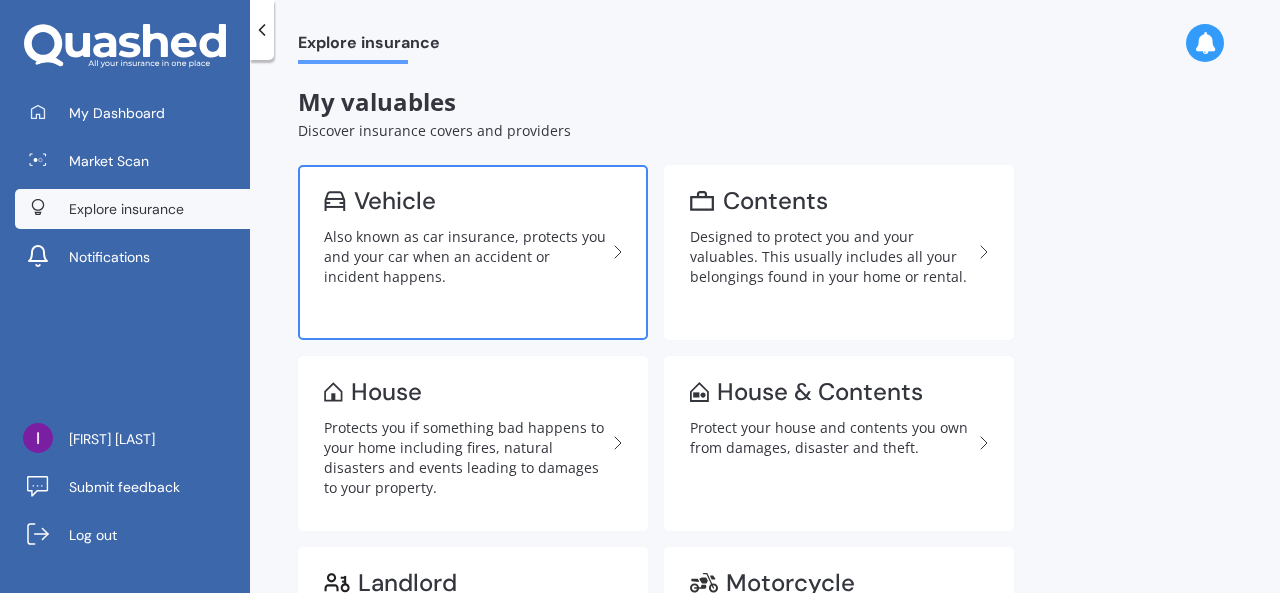click on "Also known as car insurance, protects you and your car when an accident or incident happens." at bounding box center (465, 257) 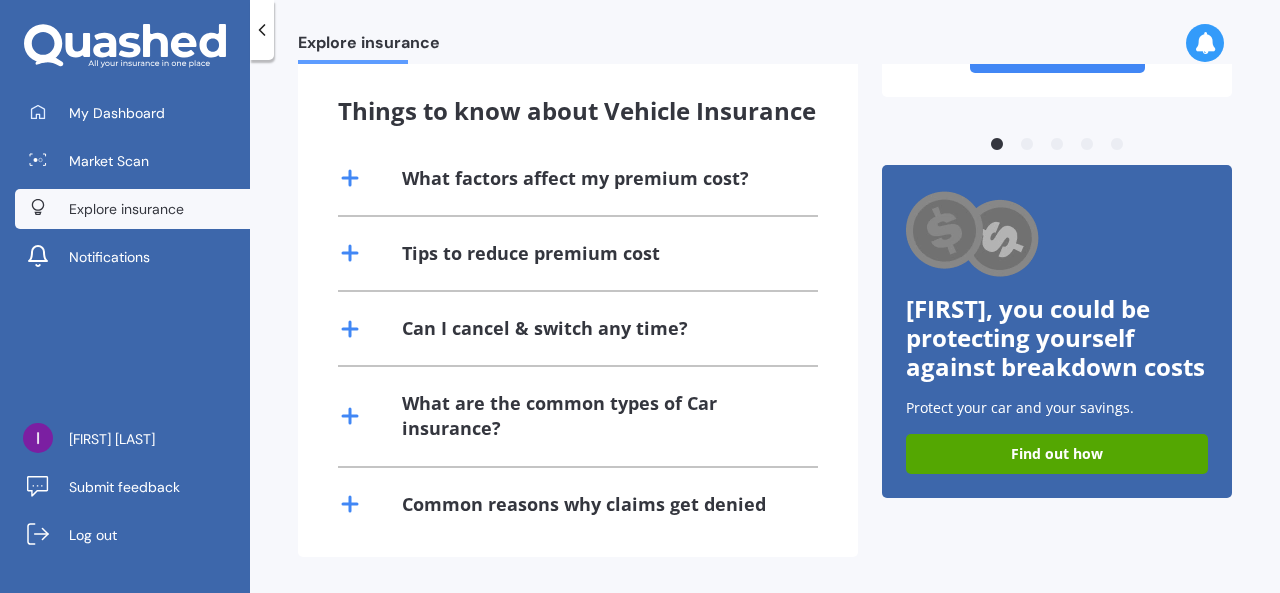 scroll, scrollTop: 0, scrollLeft: 0, axis: both 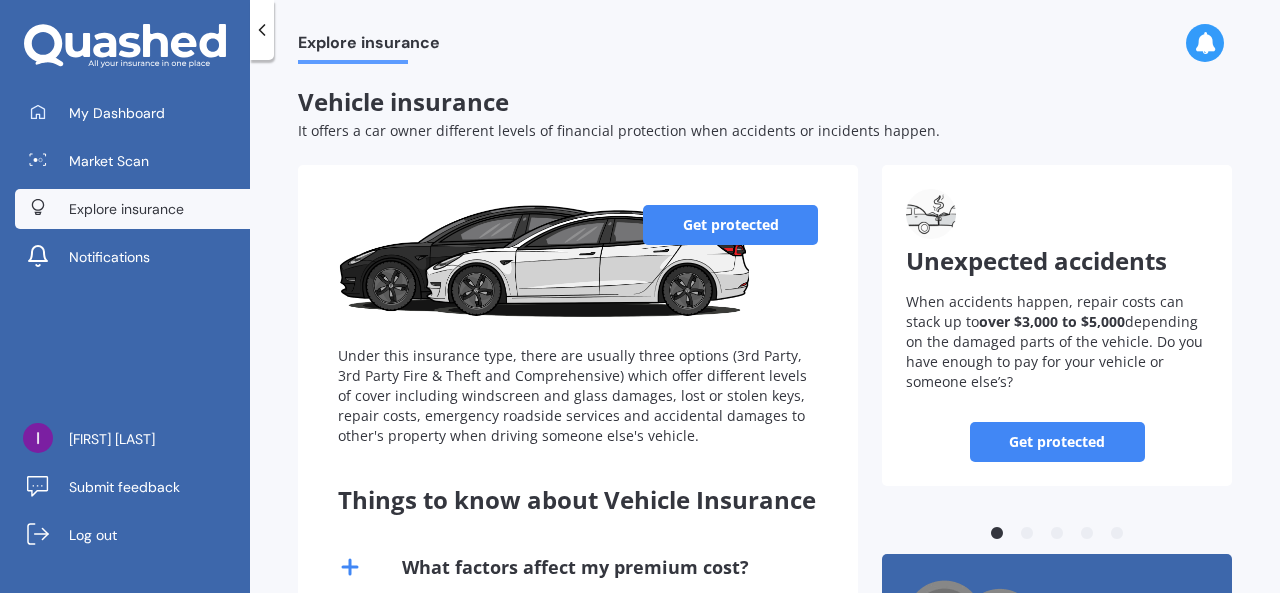 click on "Get protected" at bounding box center (730, 225) 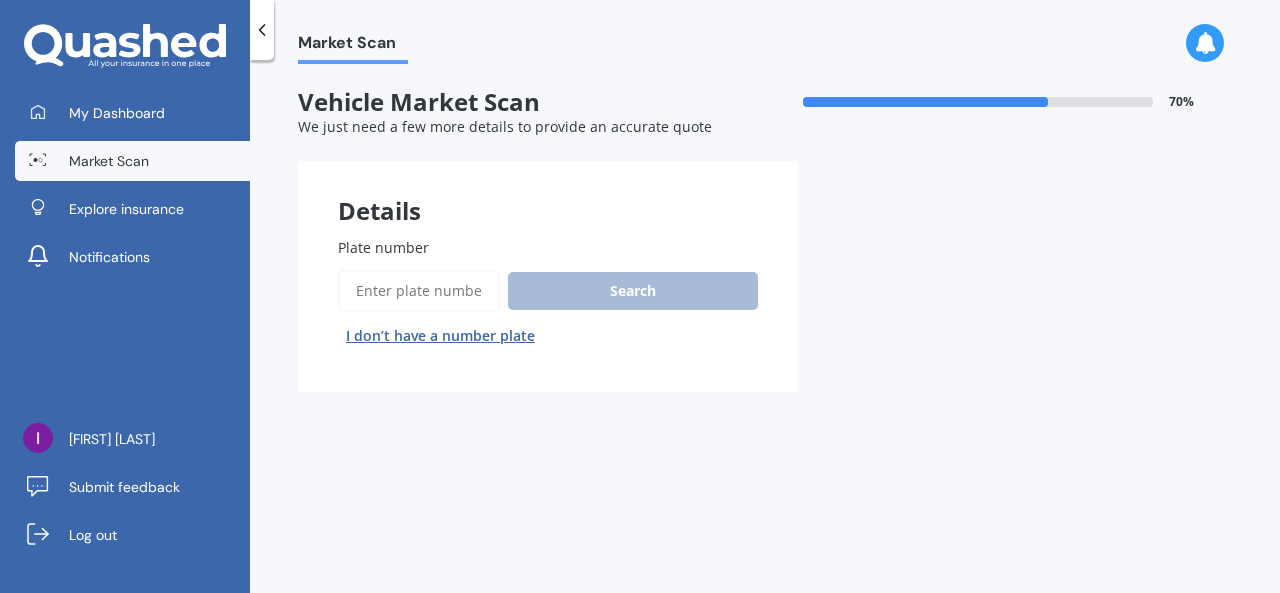 click on "Plate number" at bounding box center [419, 291] 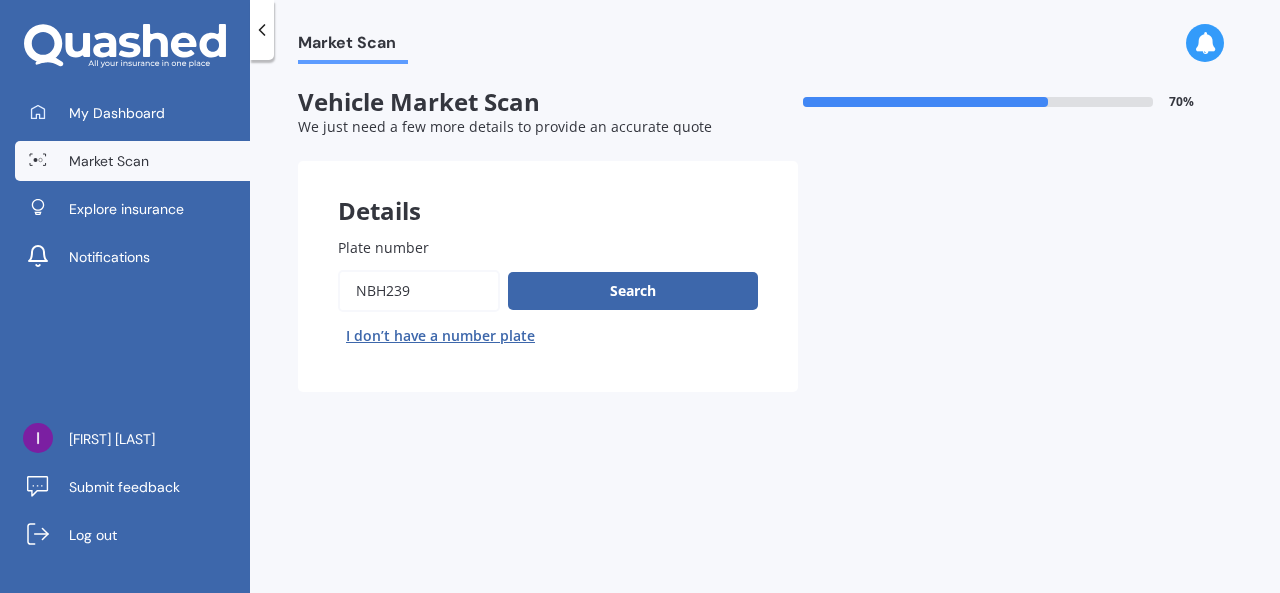 type on "nbh239" 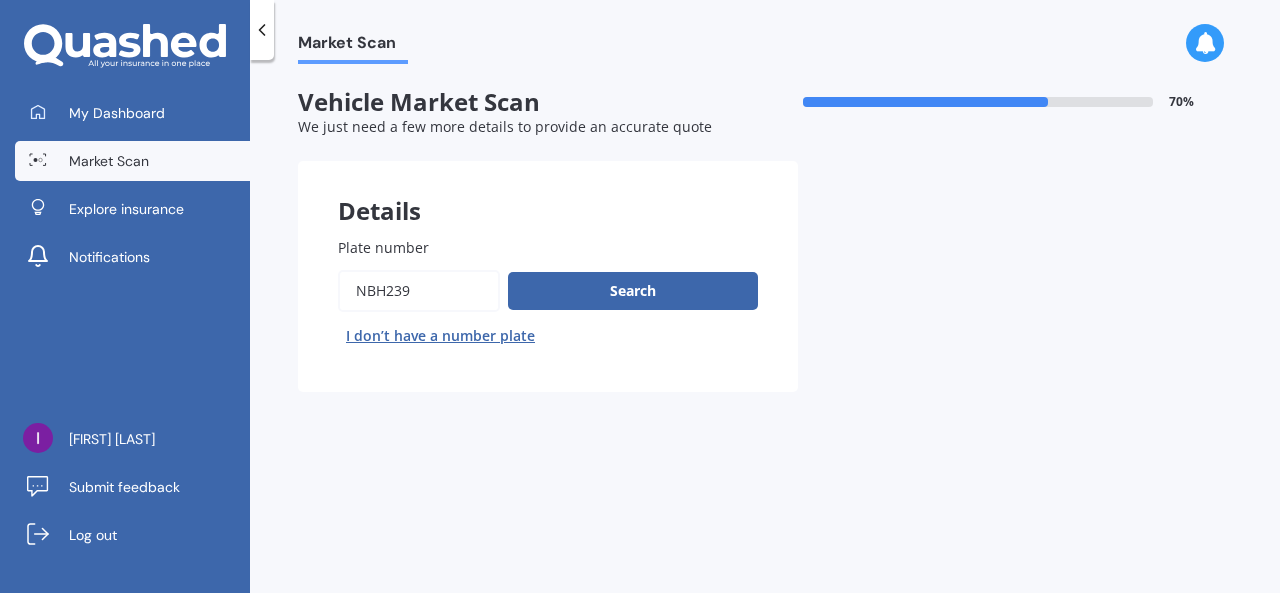 click on "Next" at bounding box center (0, 0) 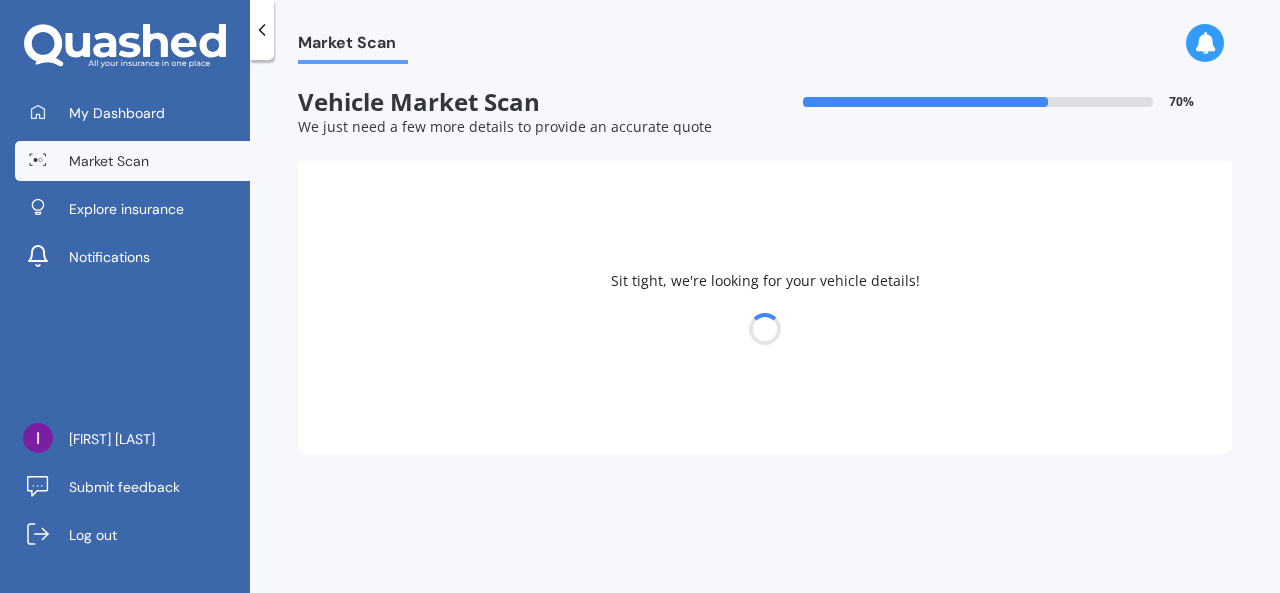 select on "TOYOTA" 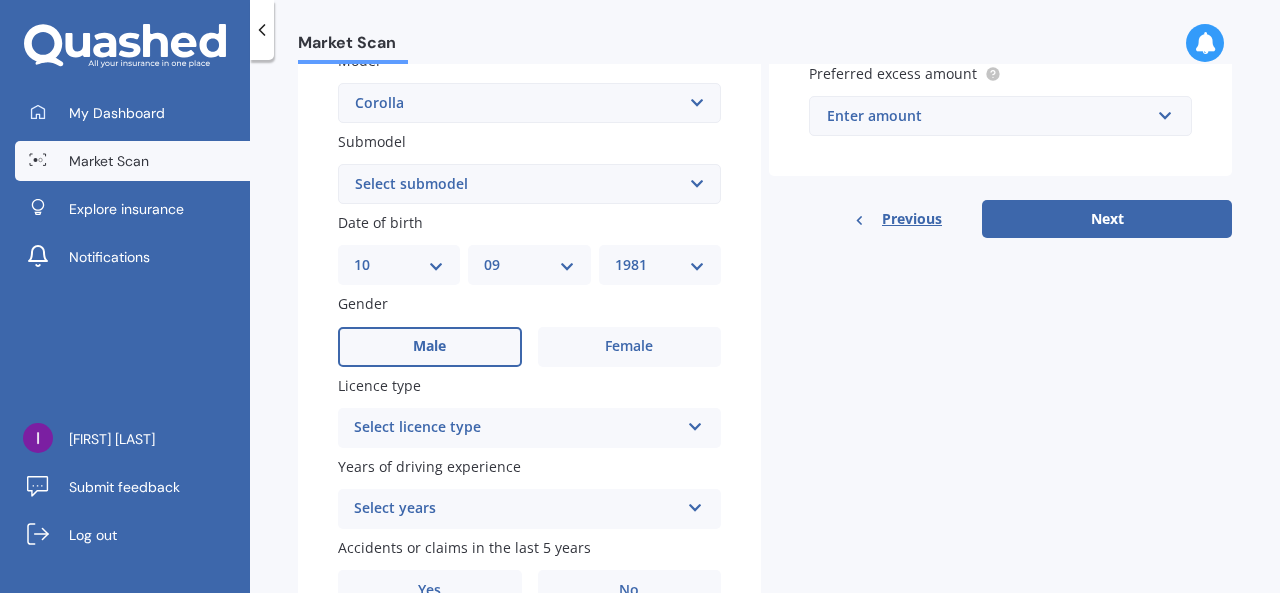 scroll, scrollTop: 587, scrollLeft: 0, axis: vertical 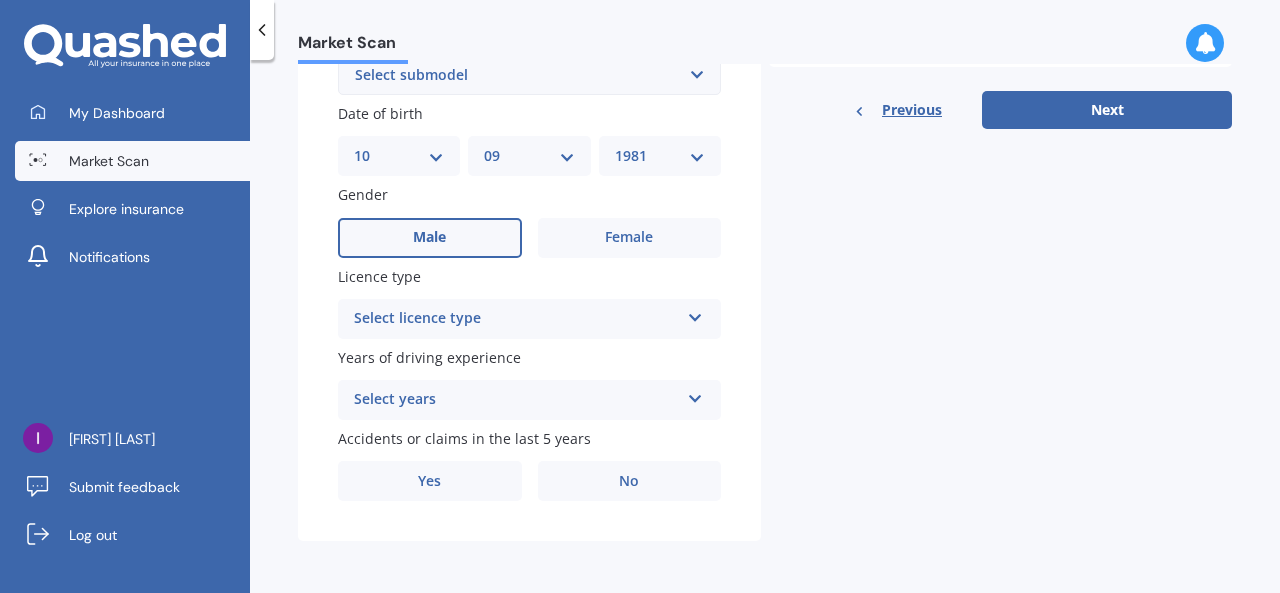 click on "Select licence type" at bounding box center [516, 319] 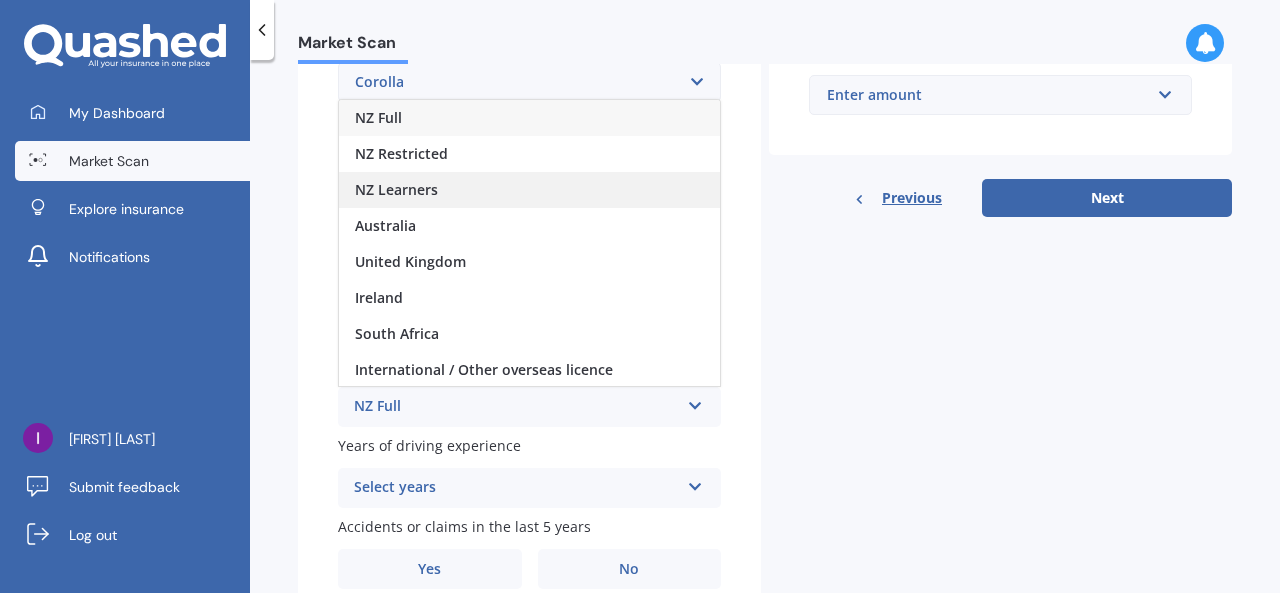 scroll, scrollTop: 494, scrollLeft: 0, axis: vertical 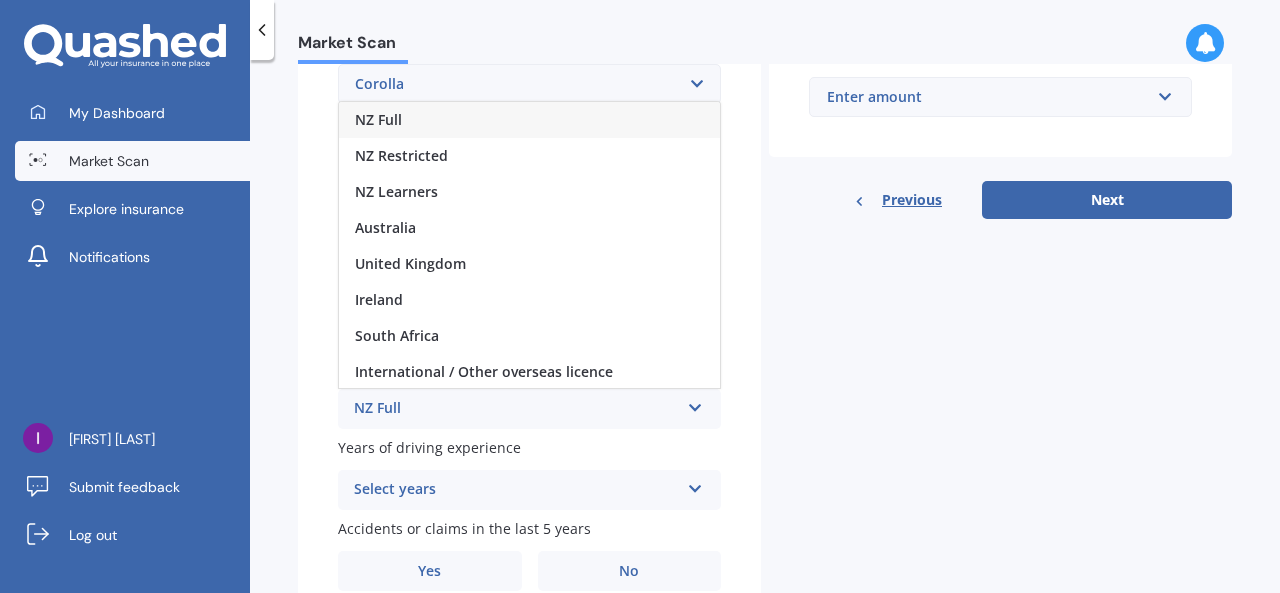click on "NZ Full" at bounding box center (529, 120) 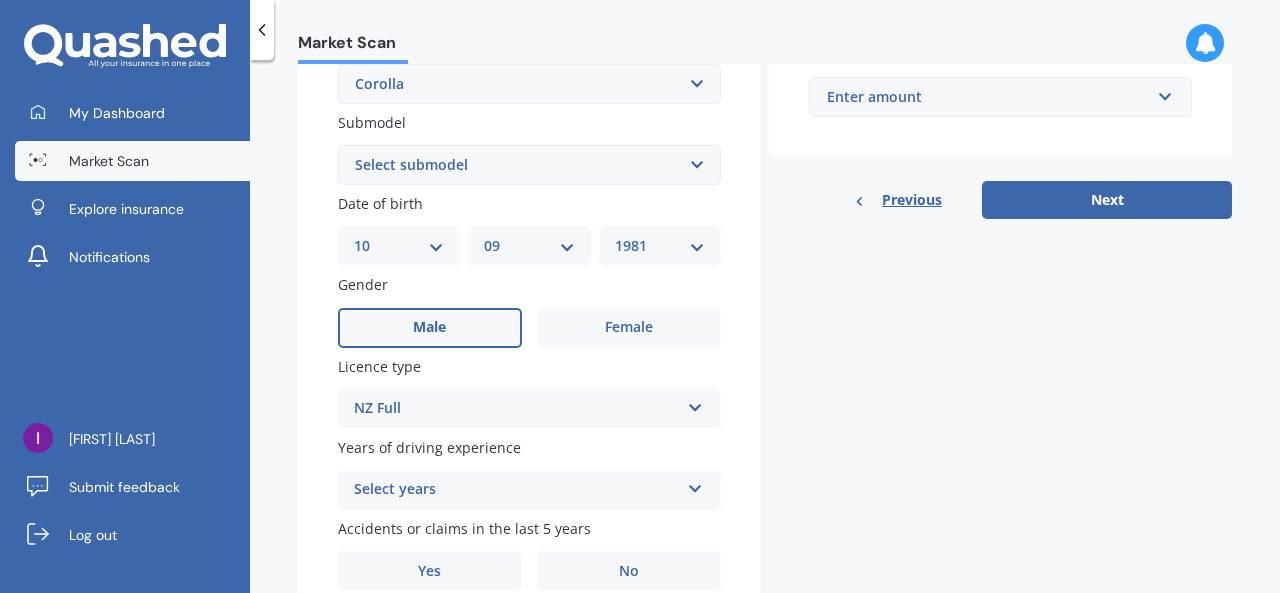 click on "Select years" at bounding box center (516, 490) 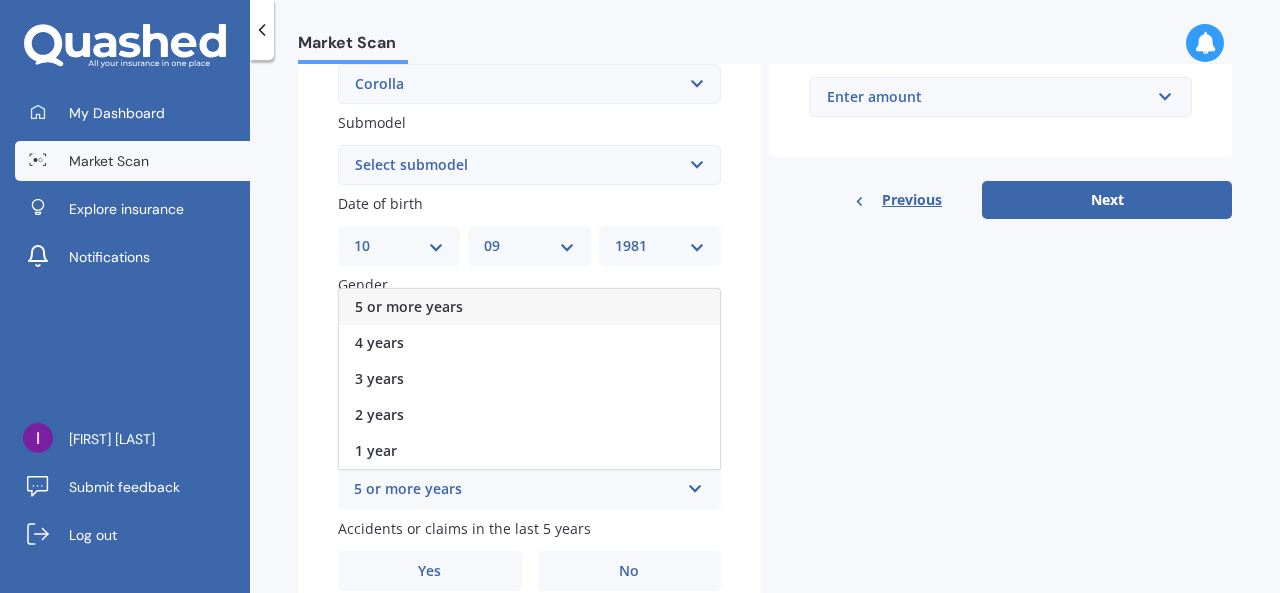 click on "5 or more years" at bounding box center (529, 307) 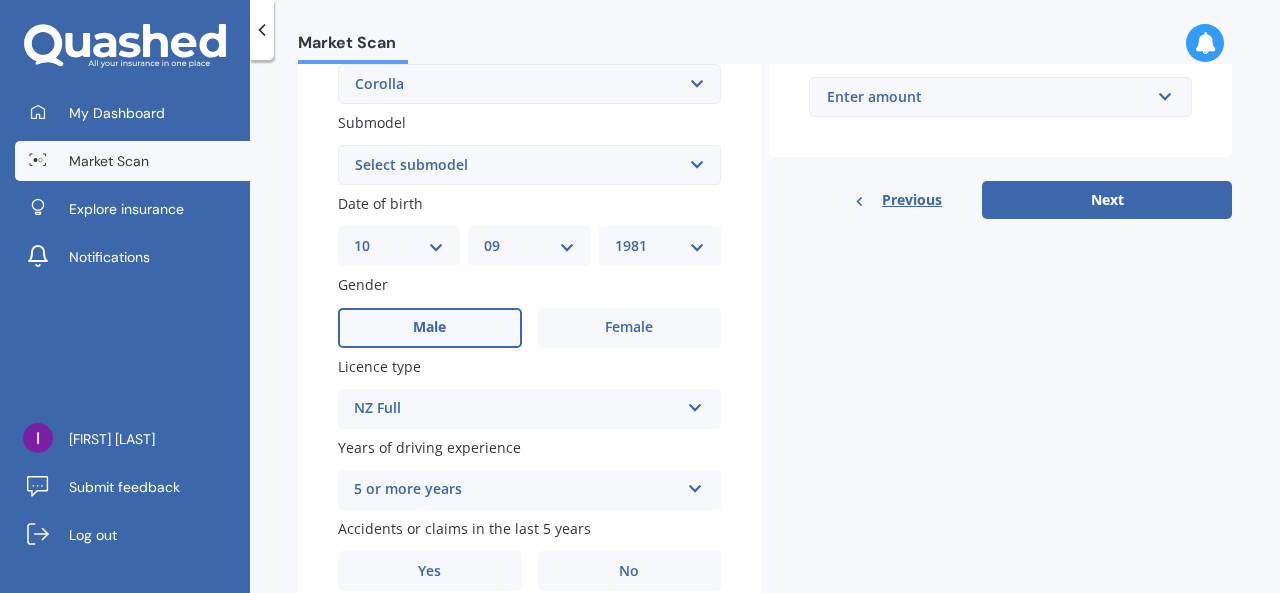 scroll, scrollTop: 587, scrollLeft: 0, axis: vertical 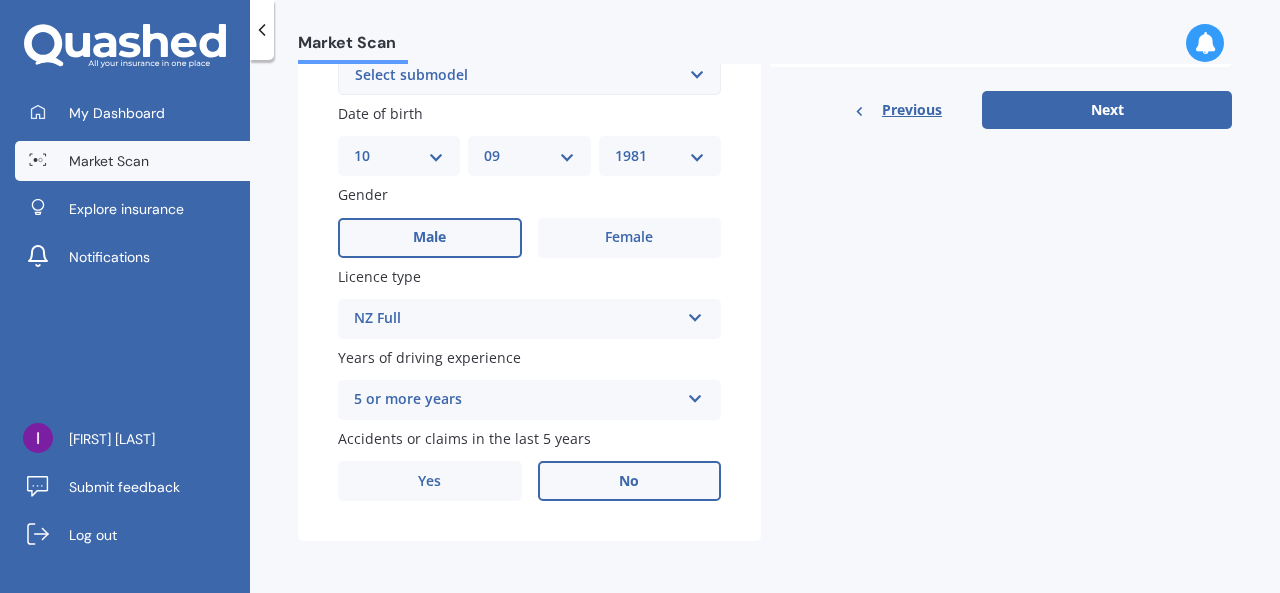 click on "No" at bounding box center [630, 481] 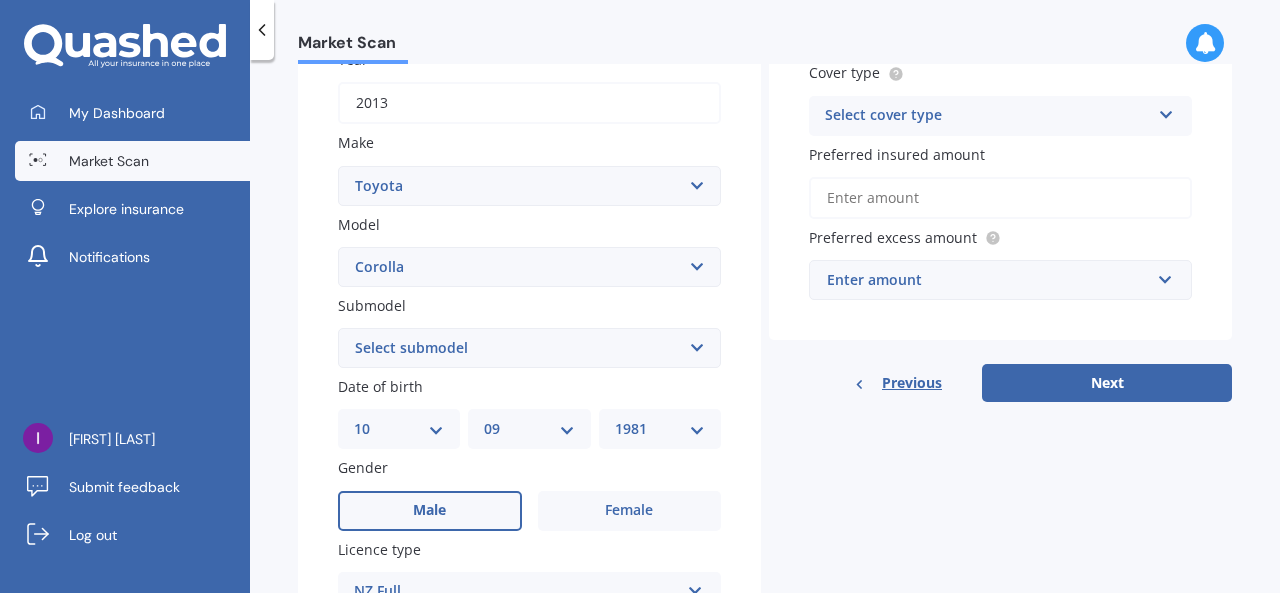 scroll, scrollTop: 305, scrollLeft: 0, axis: vertical 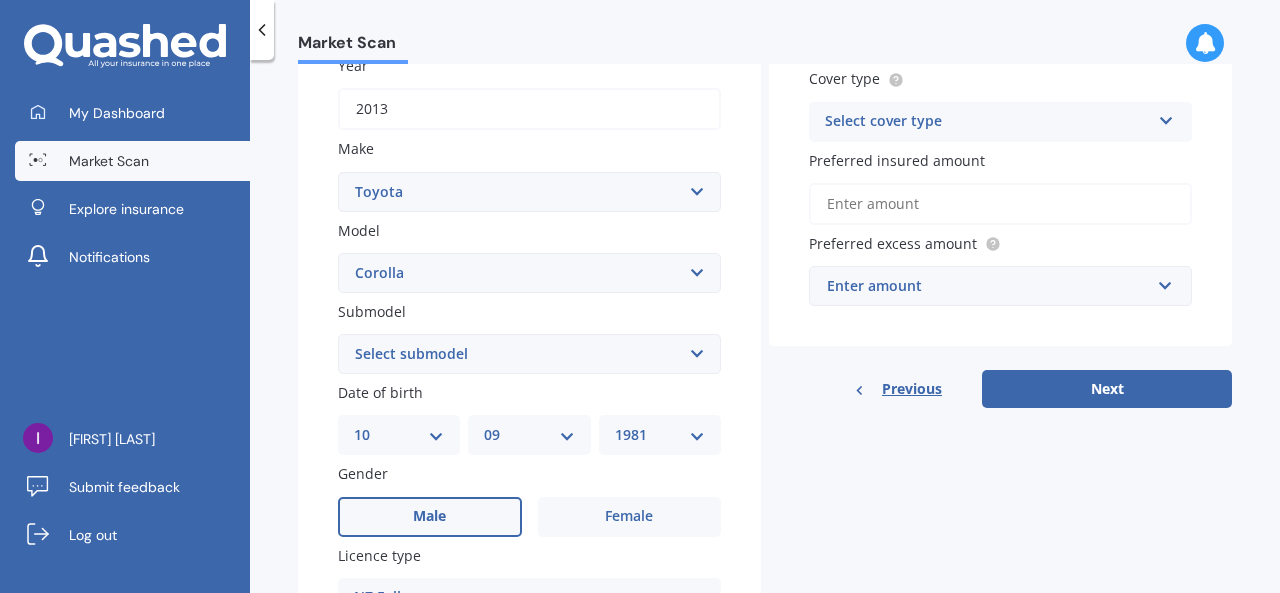 click on "Select submodel (All other) Axio Diesel Fielder 2WD Fielder 4WD FXGT GL GLX 1.8 GLX Sedan GS GTI GTI Sports GX 1.6 GX 1.8 GX CVT Hatch GX Sedan GX Wagon auto GX Wagon manual Hatch Hybrid Hybrid Levin 1.6 Levin SX Hatch Levin ZR Hatch Runx SE 1.5 Sportivo Non Turbo 1.8 Litre Sportivo Turbo 1.8 Litre Sprinter Sprinter GT Touring 4WD wagon Touring S/W Touring Wagon Hybrid TS 1.8 Van XL ZR Sedan" at bounding box center [529, 354] 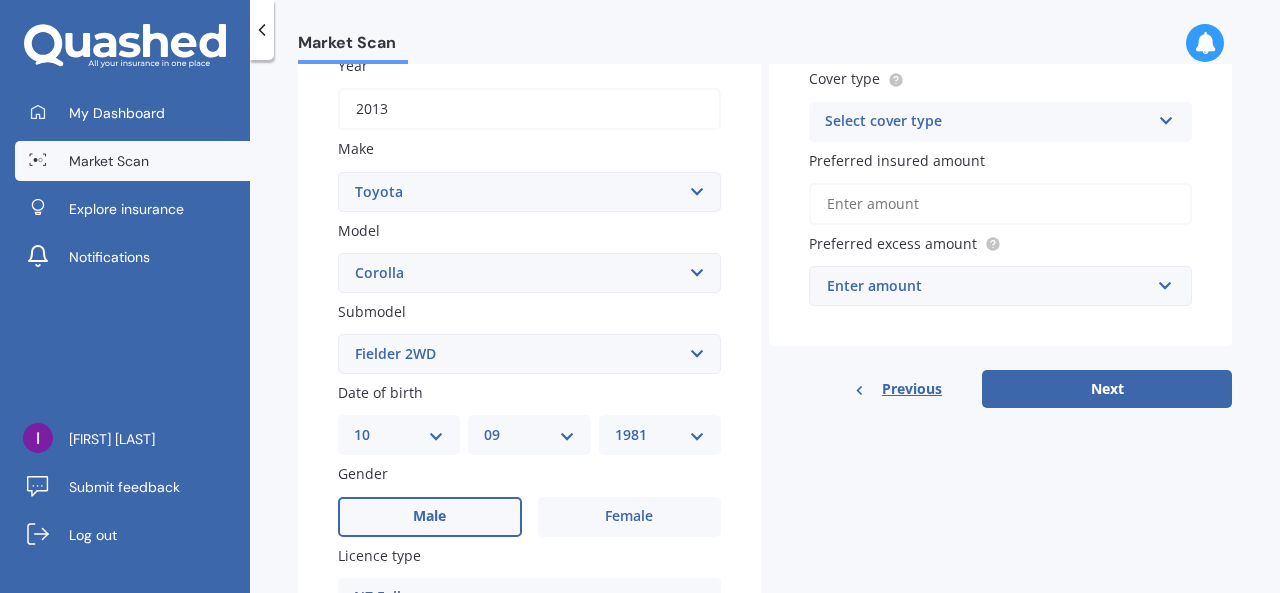 click on "Select submodel (All other) Axio Diesel Fielder 2WD Fielder 4WD FXGT GL GLX 1.8 GLX Sedan GS GTI GTI Sports GX 1.6 GX 1.8 GX CVT Hatch GX Sedan GX Wagon auto GX Wagon manual Hatch Hybrid Hybrid Levin 1.6 Levin SX Hatch Levin ZR Hatch Runx SE 1.5 Sportivo Non Turbo 1.8 Litre Sportivo Turbo 1.8 Litre Sprinter Sprinter GT Touring 4WD wagon Touring S/W Touring Wagon Hybrid TS 1.8 Van XL ZR Sedan" at bounding box center [529, 354] 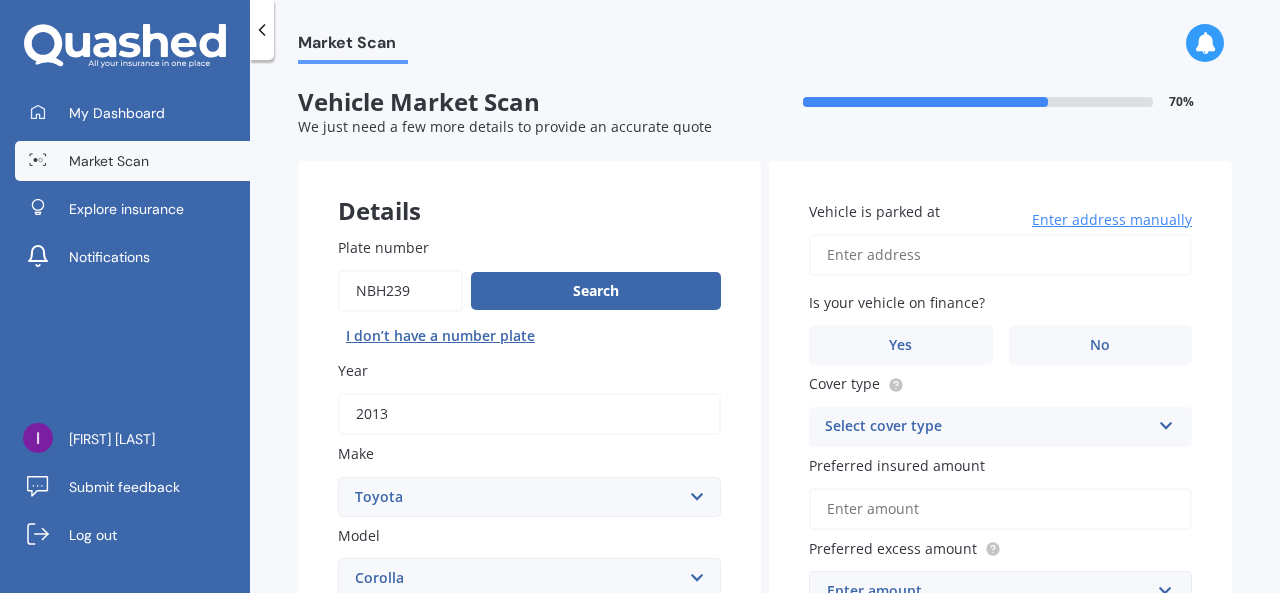 scroll, scrollTop: 0, scrollLeft: 0, axis: both 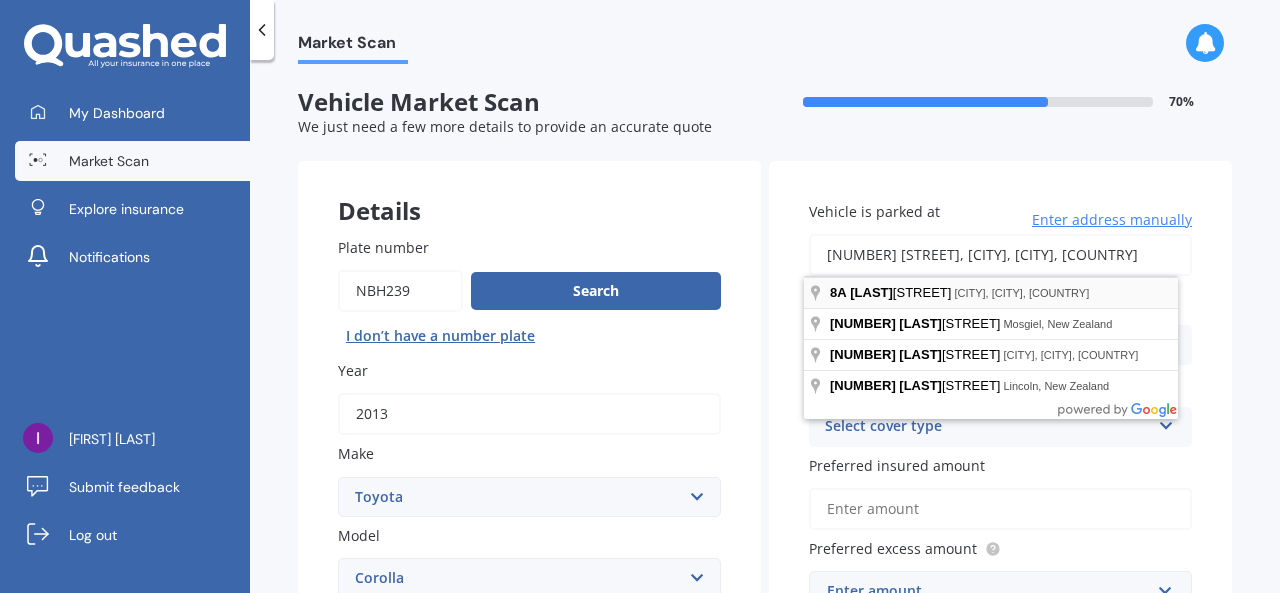 type on "[NUMBER] [STREET], [CITY], [CITY] [POSTAL_CODE]" 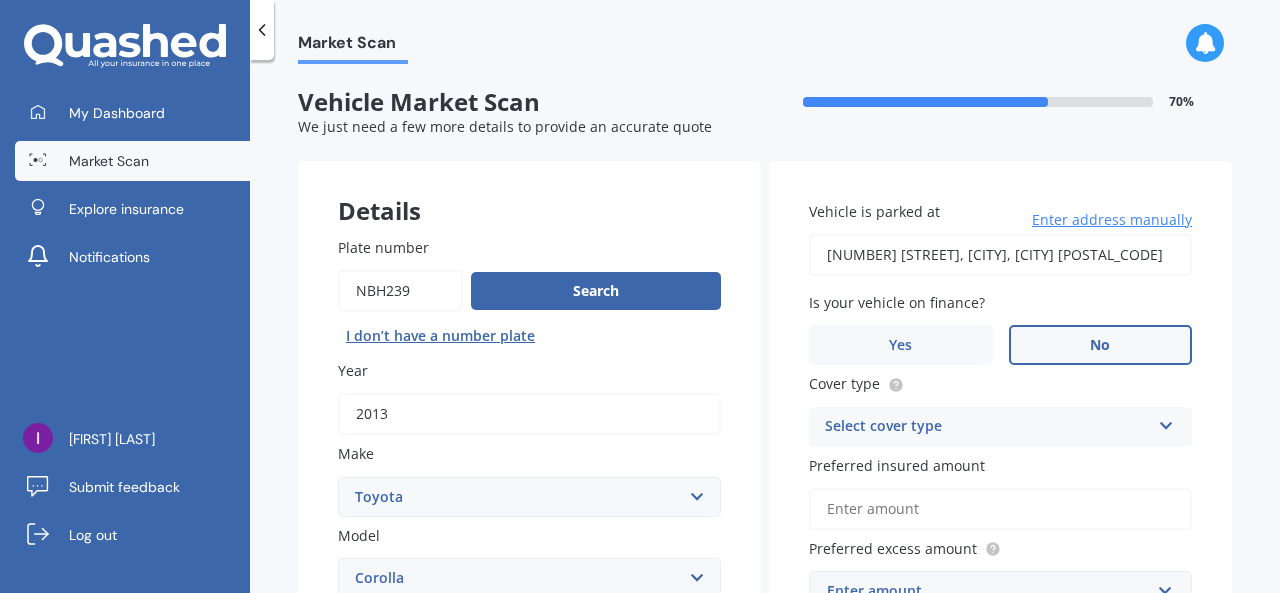 click on "No" at bounding box center (1101, 345) 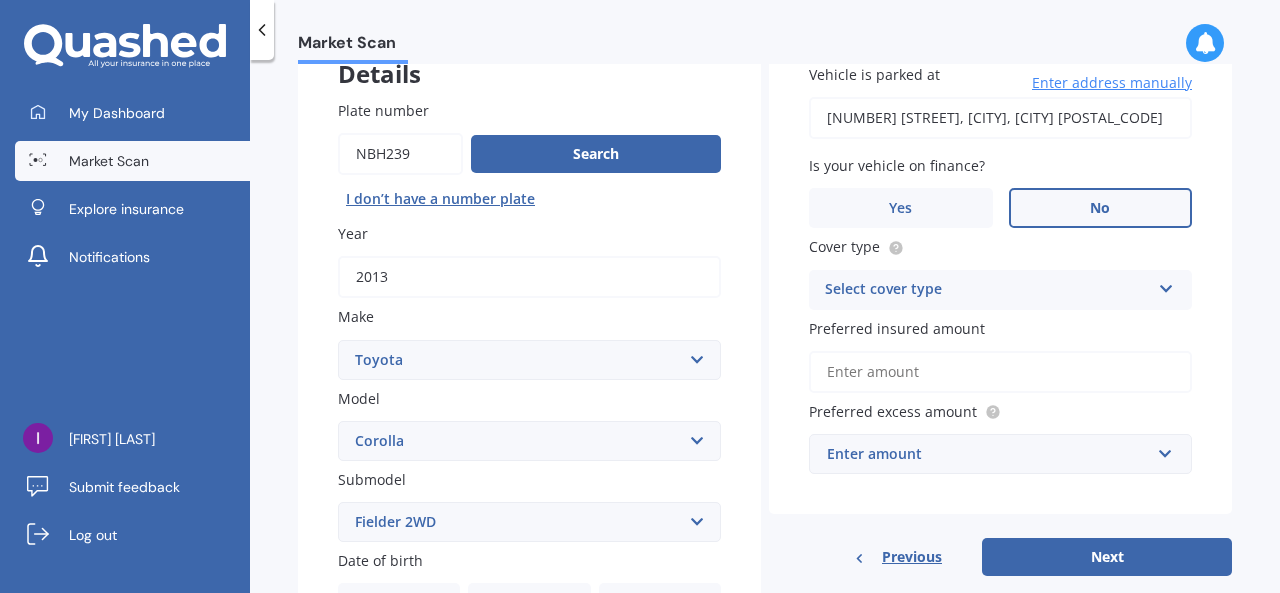 scroll, scrollTop: 138, scrollLeft: 0, axis: vertical 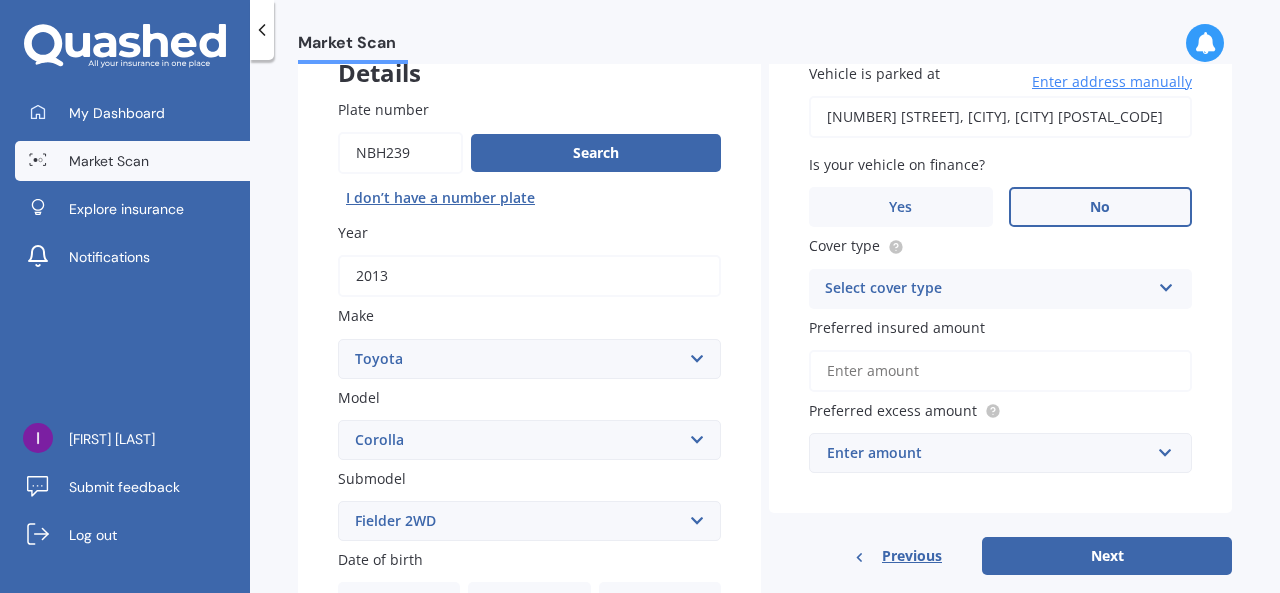 click on "Select cover type" at bounding box center [987, 289] 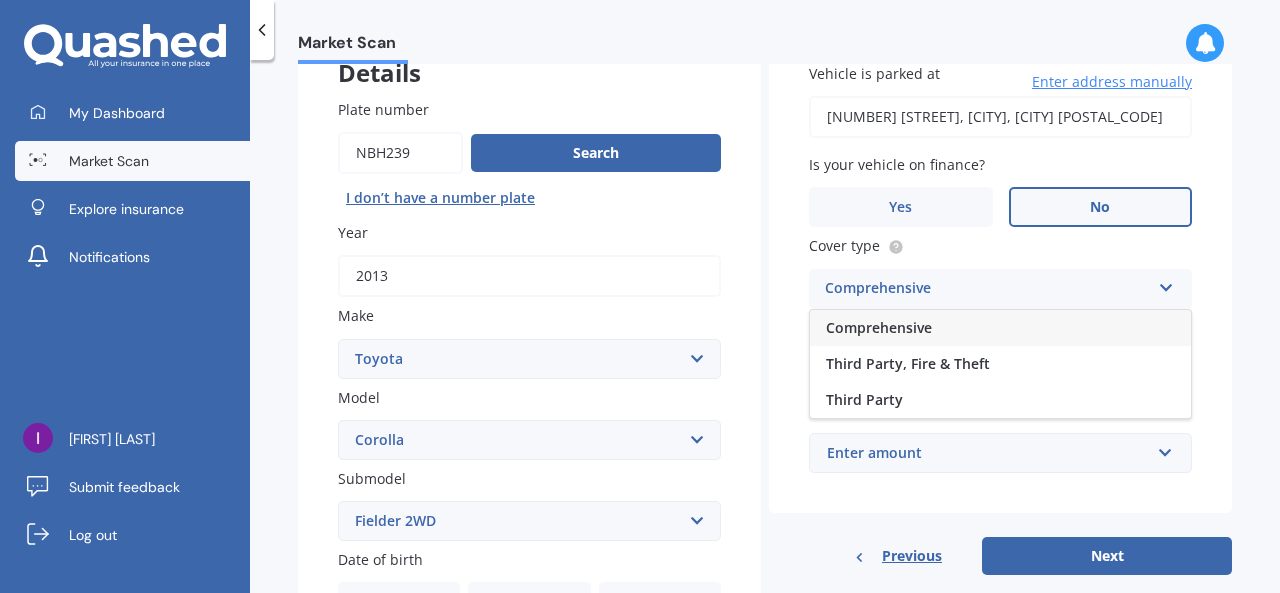 click on "Comprehensive" at bounding box center (1000, 328) 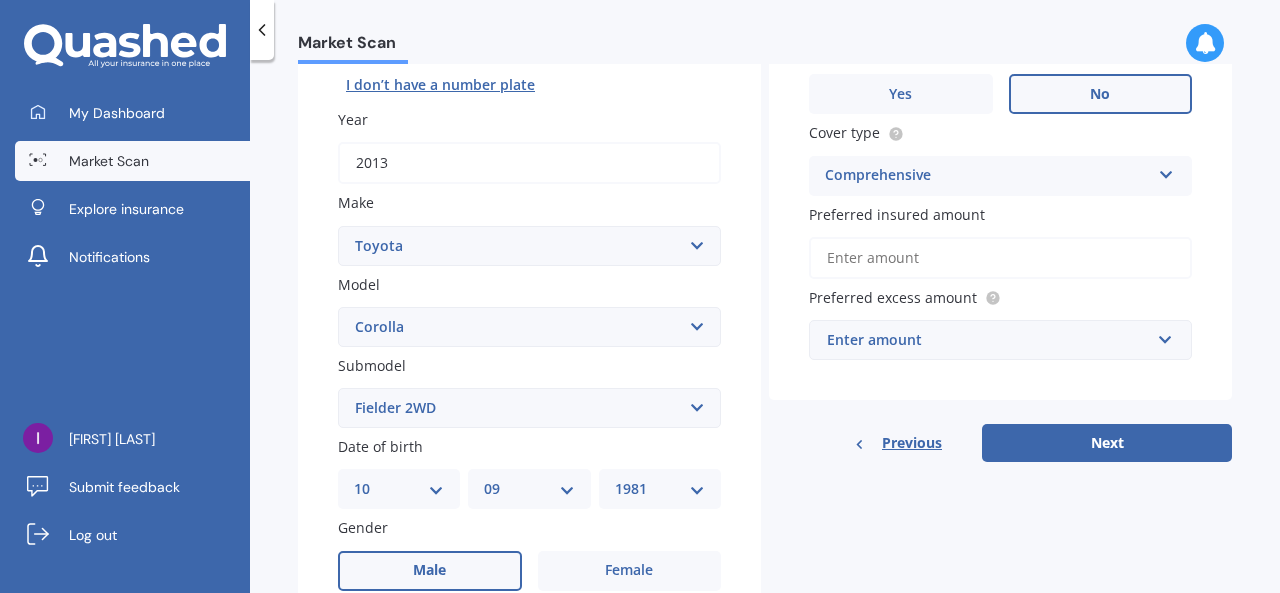 scroll, scrollTop: 256, scrollLeft: 0, axis: vertical 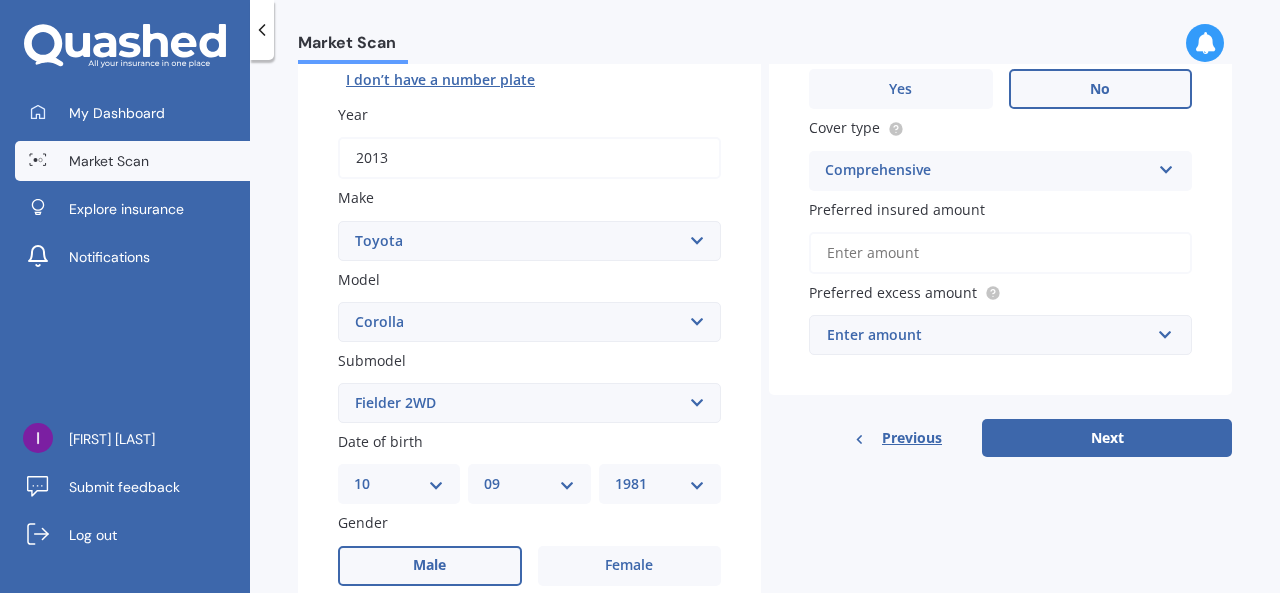click on "Preferred insured amount" at bounding box center [1000, 253] 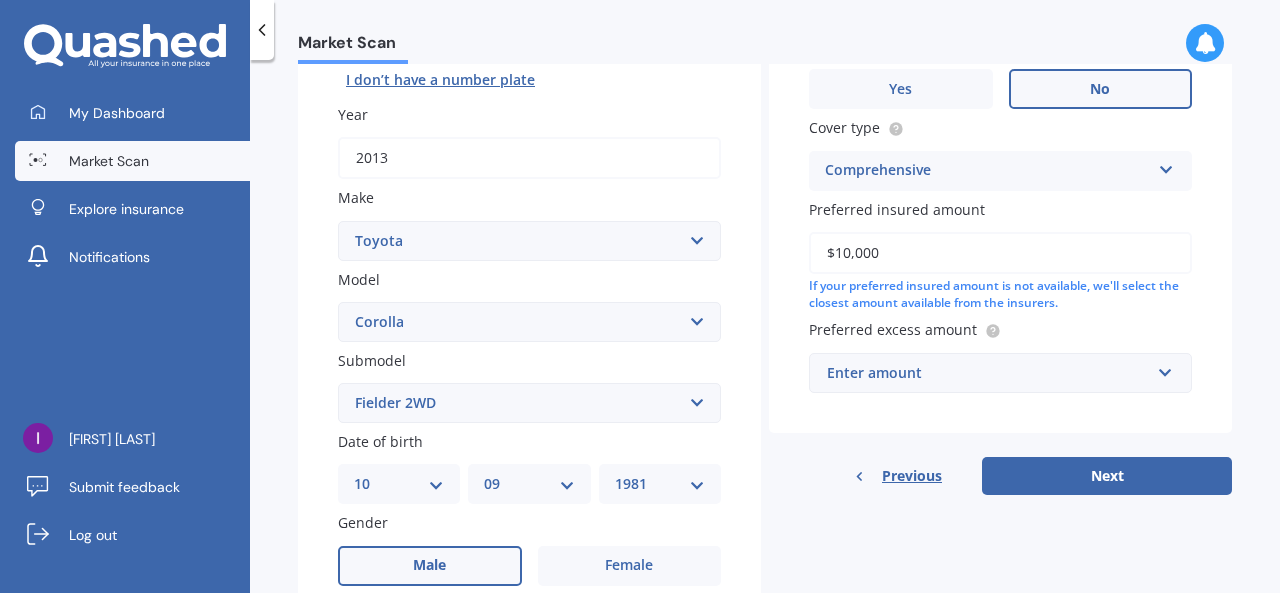 type on "$10,000" 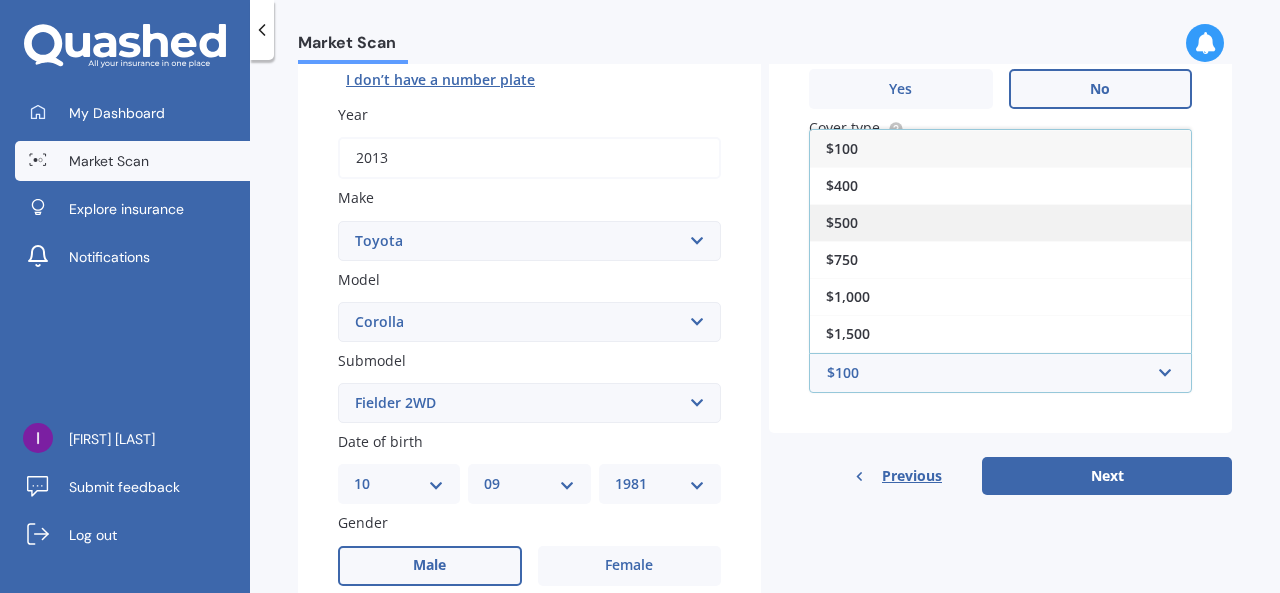 click on "$500" at bounding box center [1000, 222] 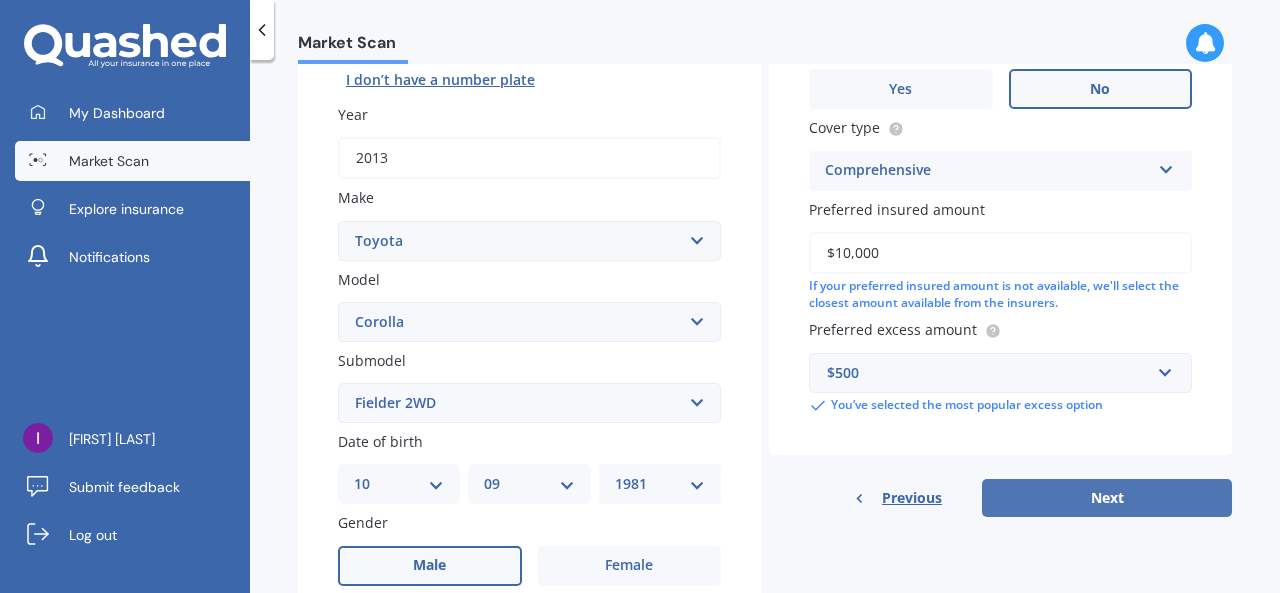 click on "Next" at bounding box center [1107, 498] 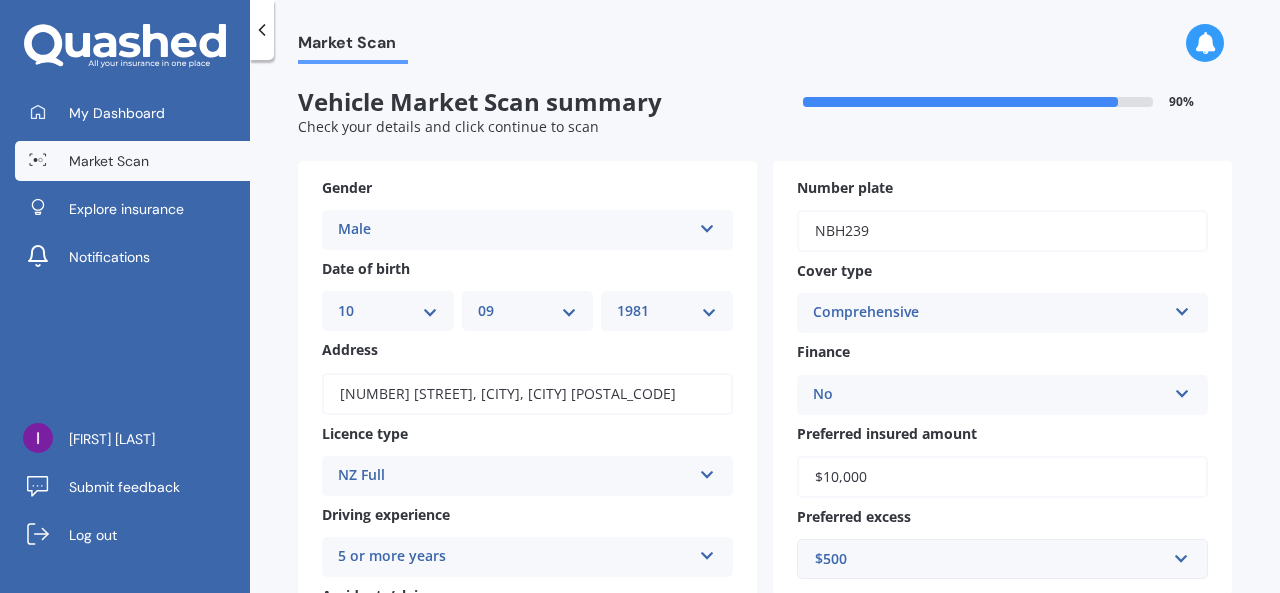 scroll, scrollTop: 438, scrollLeft: 0, axis: vertical 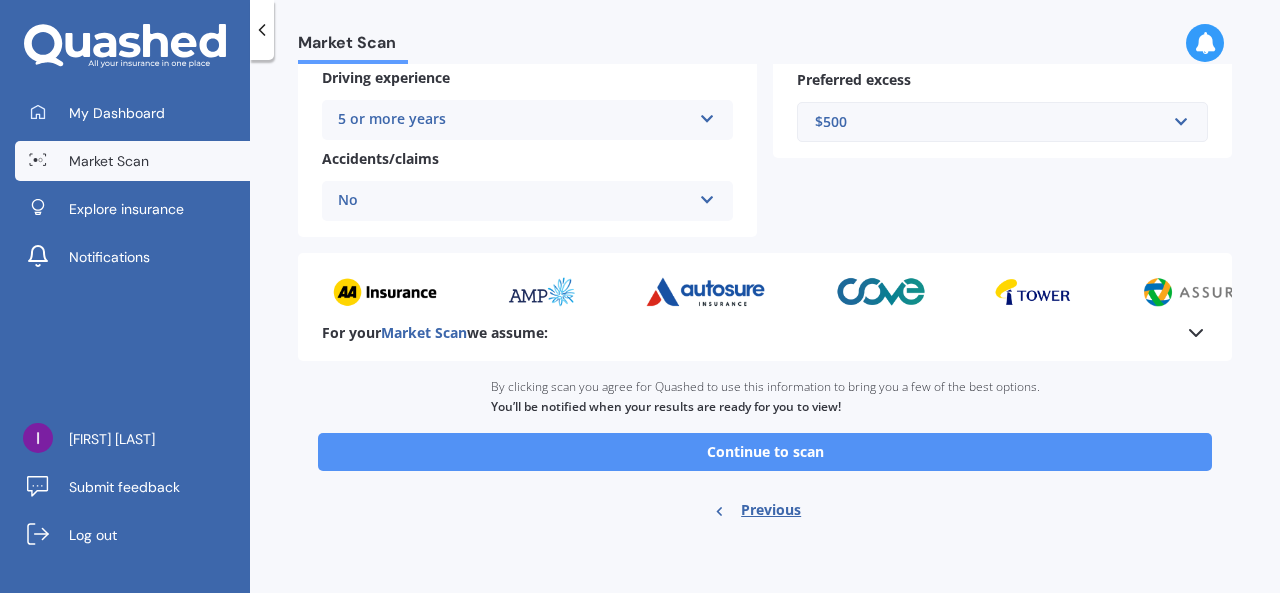 click on "Continue to scan" at bounding box center (765, 452) 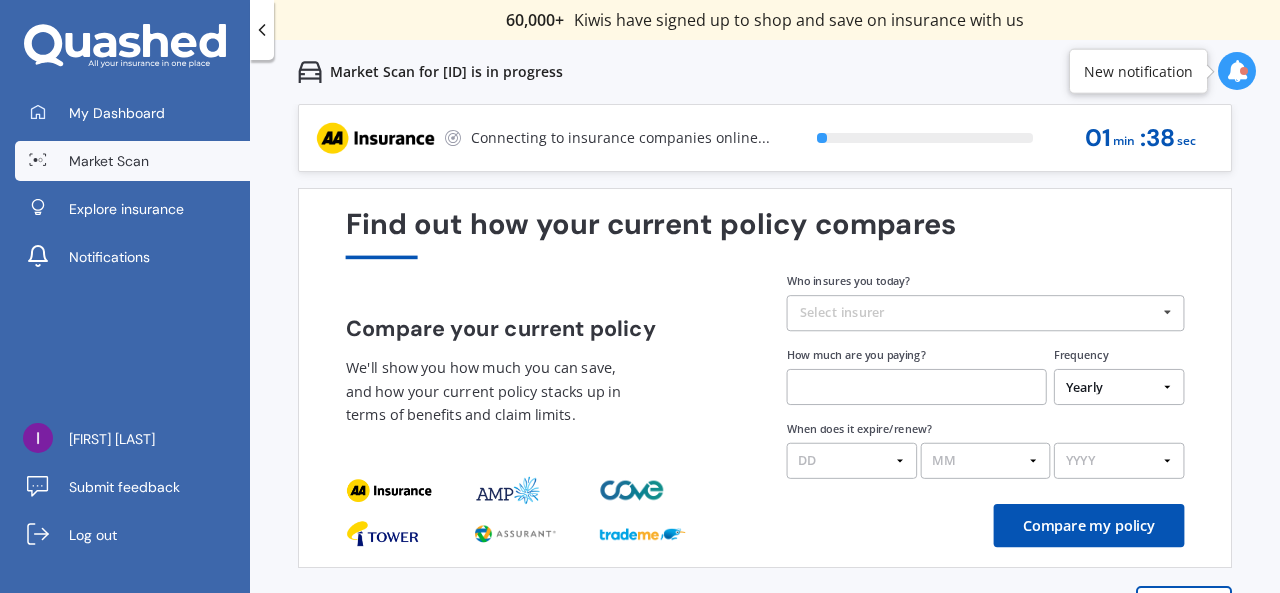 scroll, scrollTop: 0, scrollLeft: 0, axis: both 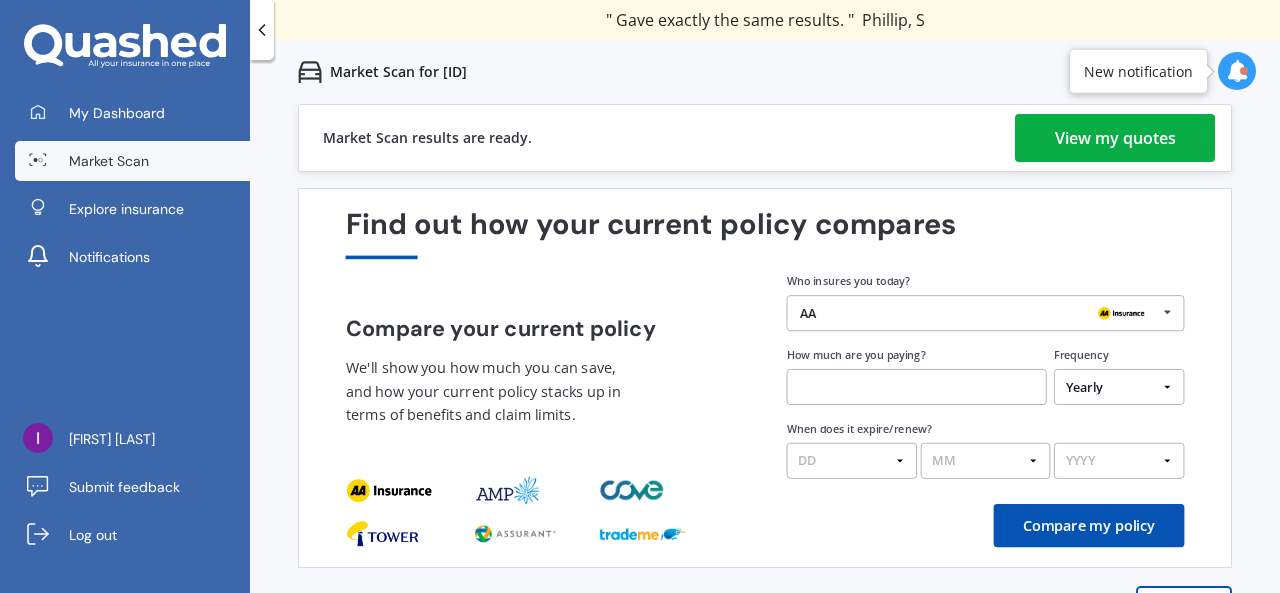 click on "View my quotes" at bounding box center [1115, 138] 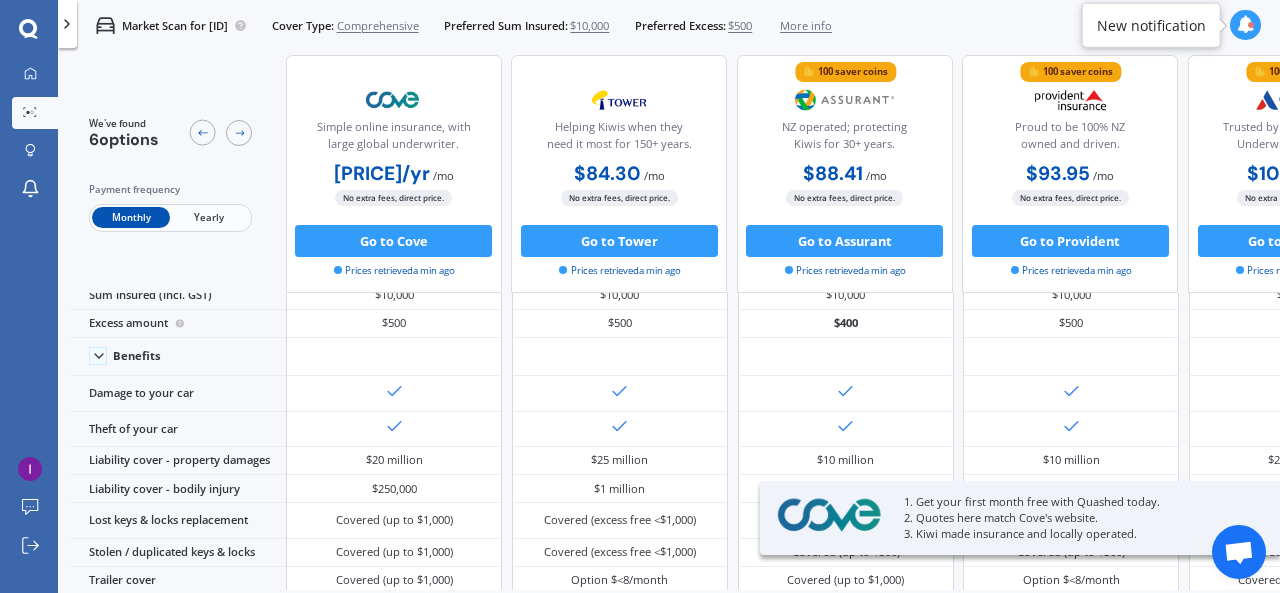 scroll, scrollTop: 17, scrollLeft: 0, axis: vertical 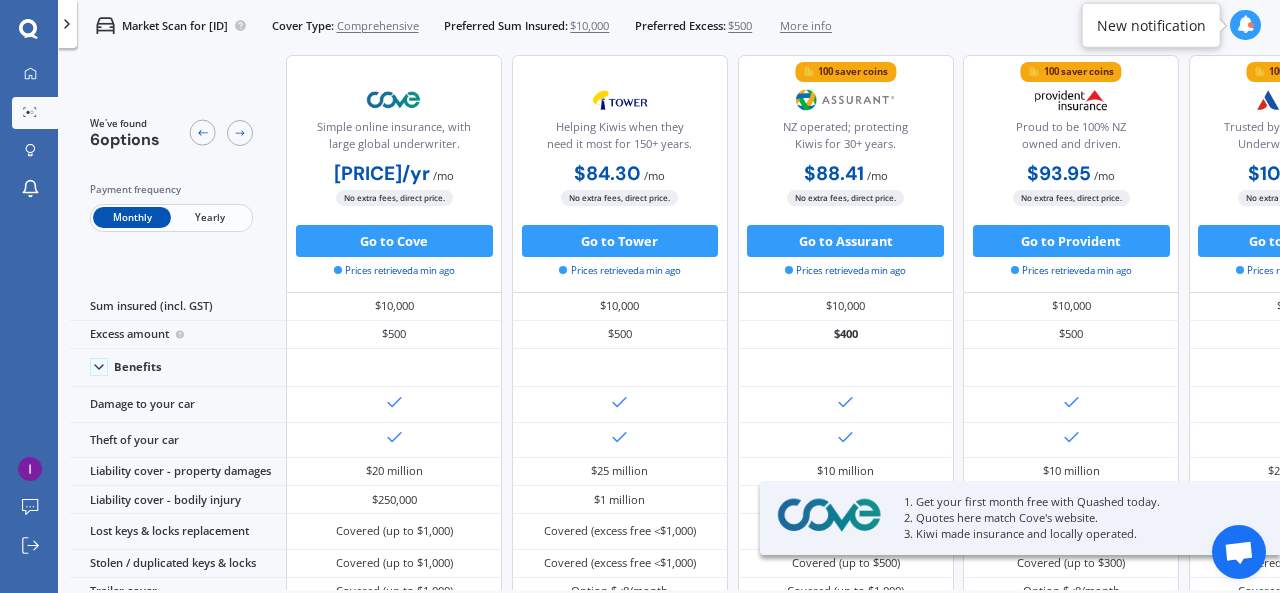 click on "Yearly" at bounding box center [210, 218] 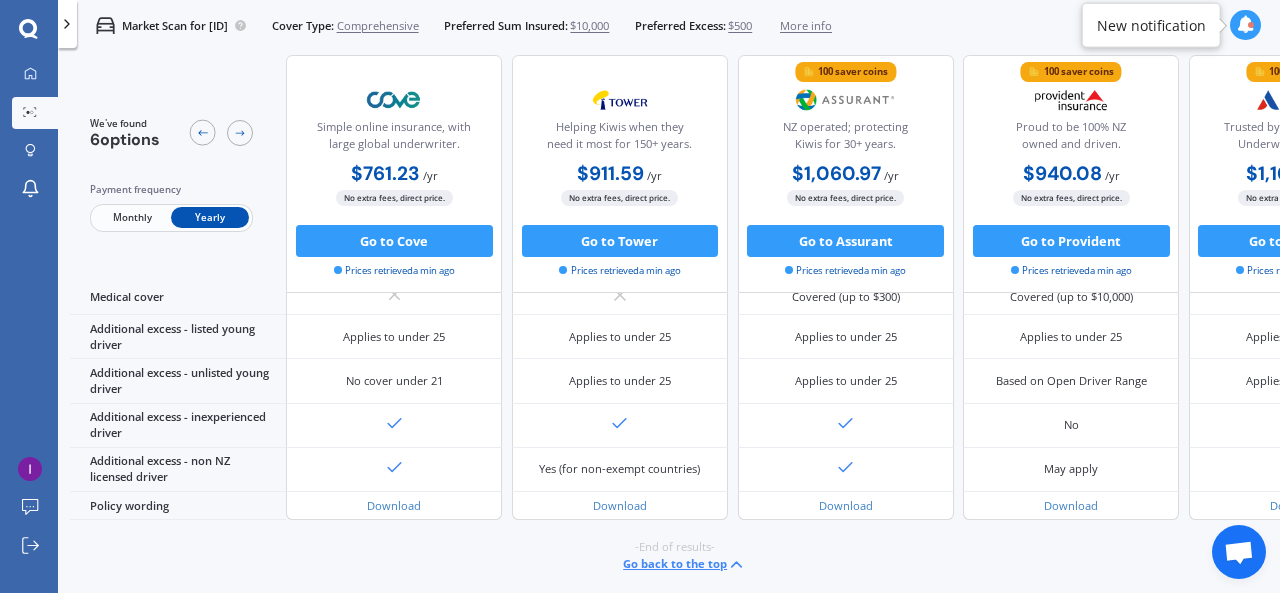 scroll, scrollTop: 974, scrollLeft: 0, axis: vertical 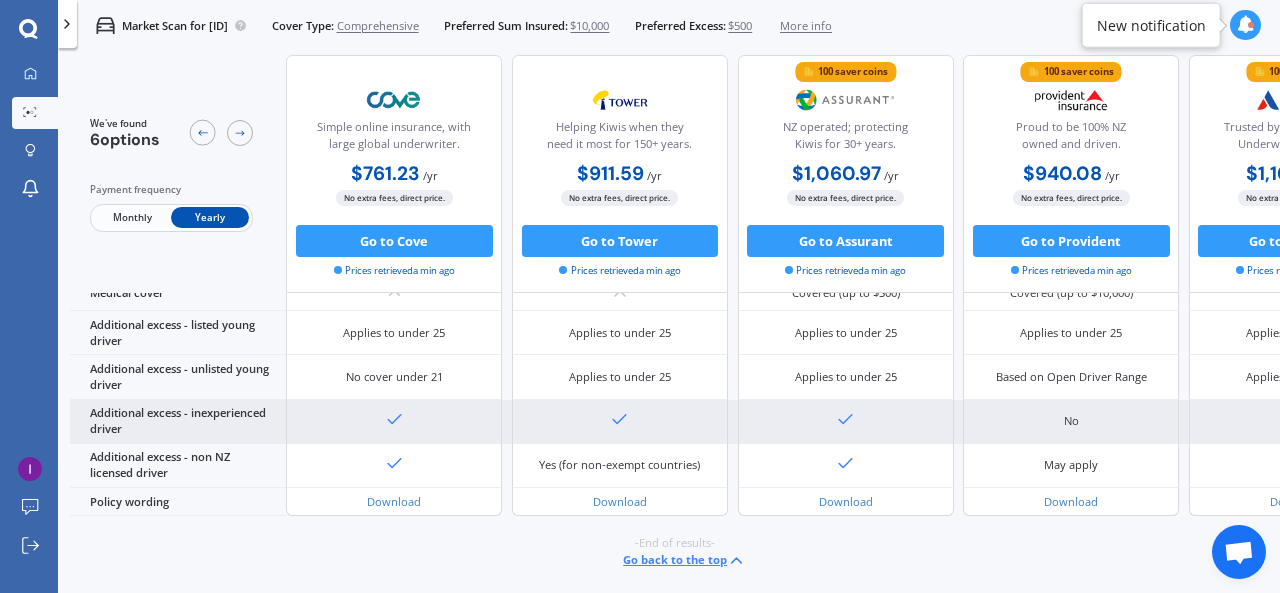 click on "Additional excess - inexperienced driver" at bounding box center (178, 422) 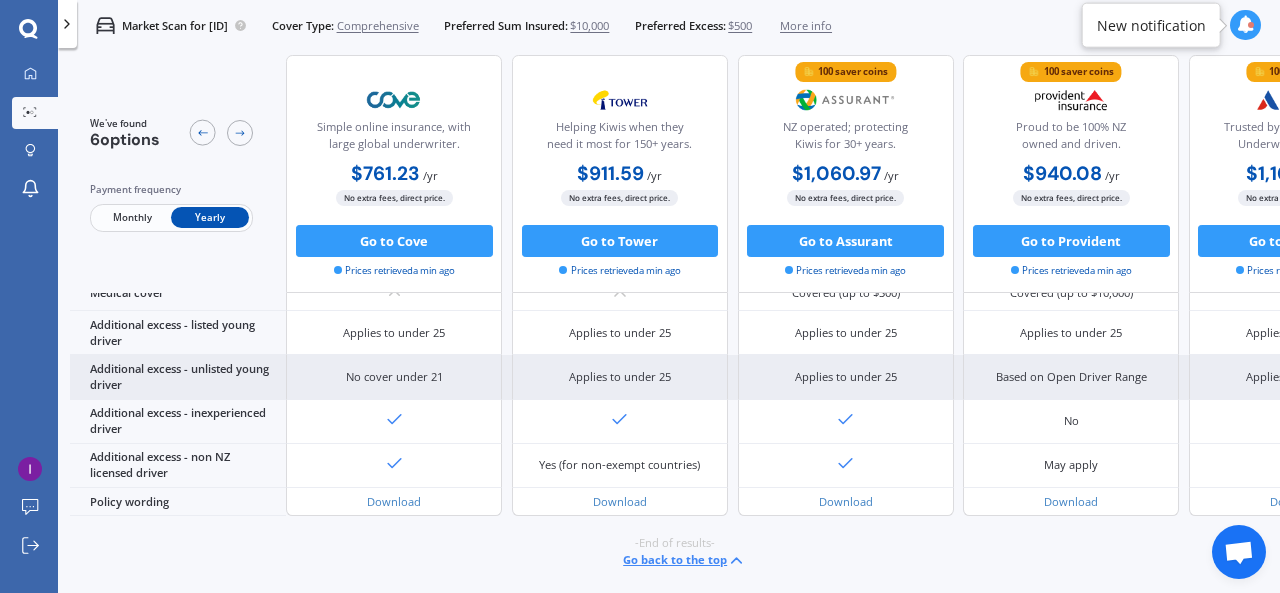 click on "No cover under 21" at bounding box center [394, 377] 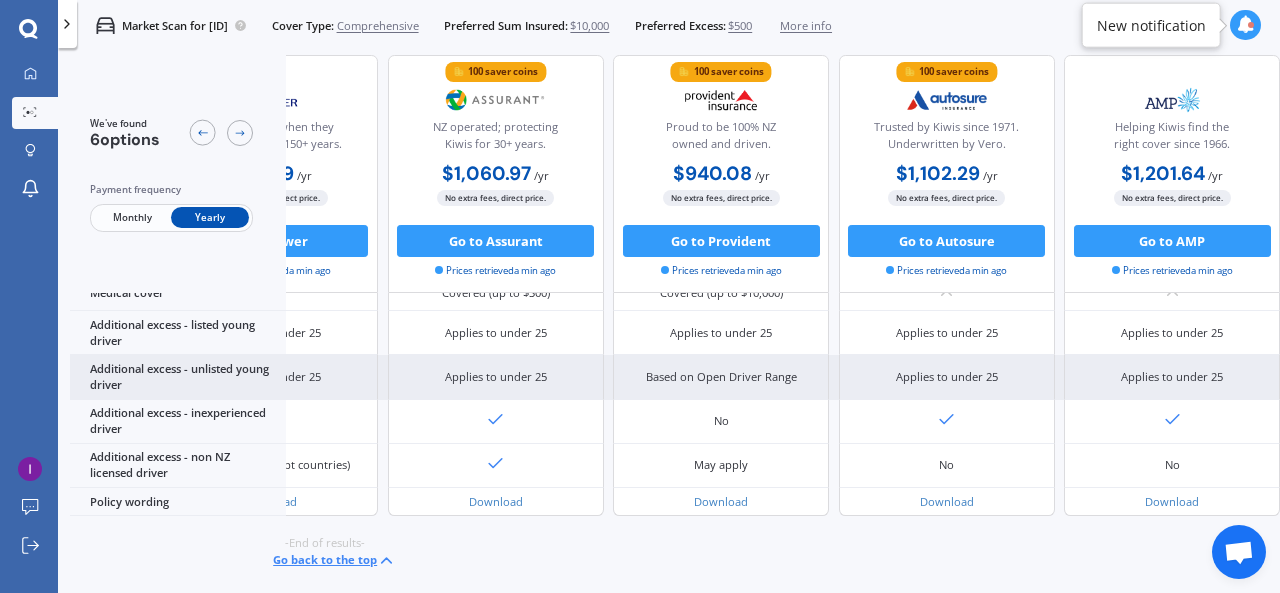 scroll, scrollTop: 974, scrollLeft: 0, axis: vertical 